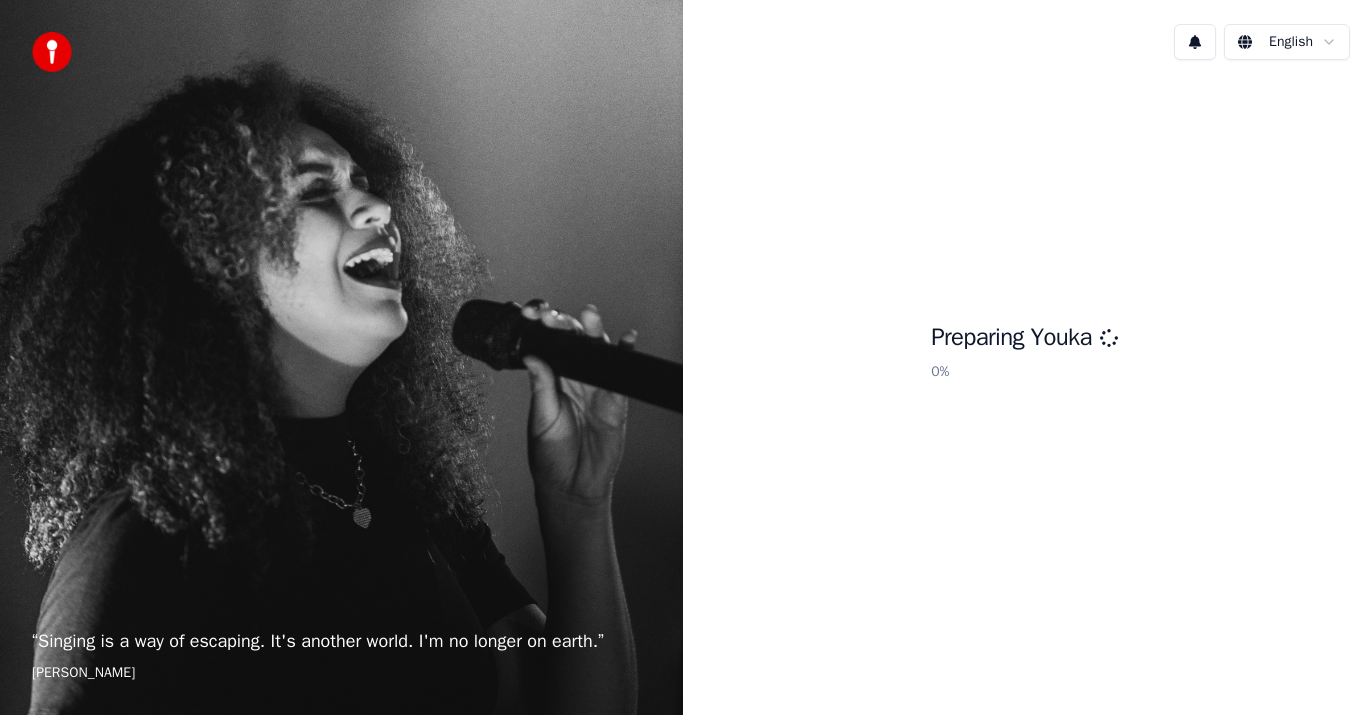 scroll, scrollTop: 0, scrollLeft: 0, axis: both 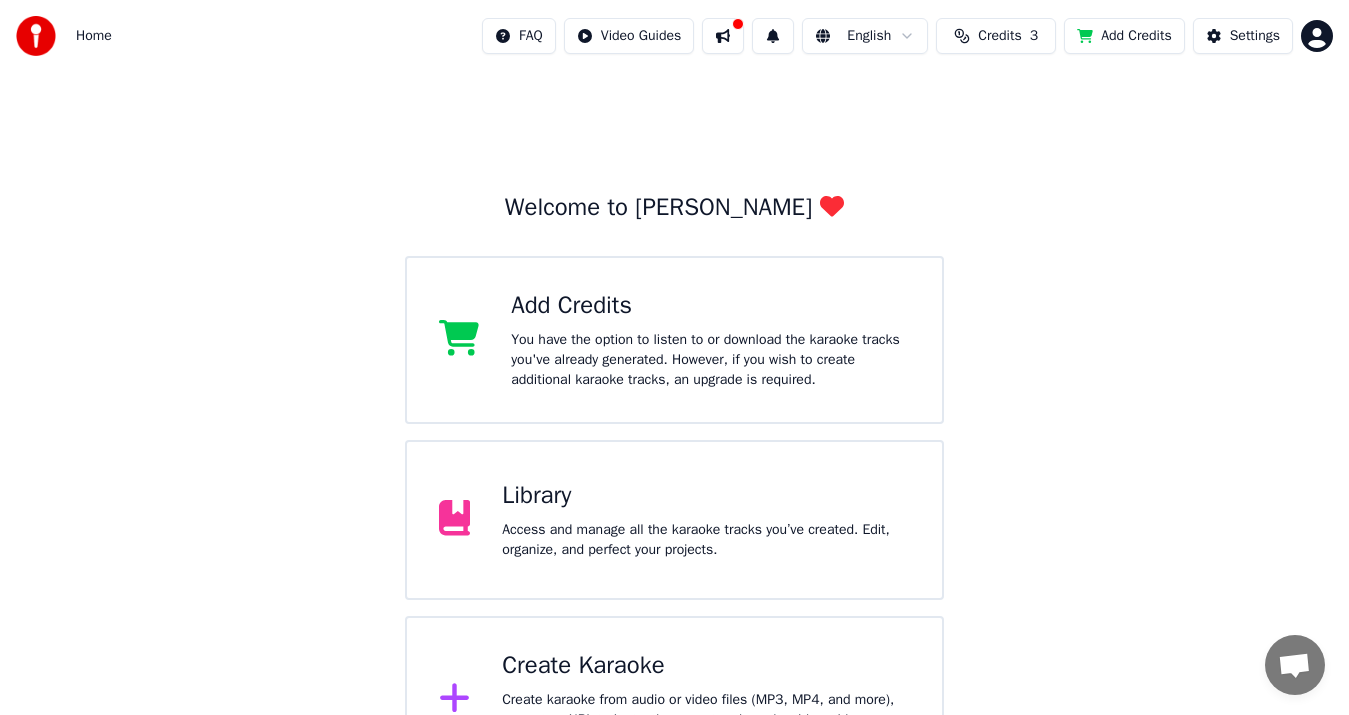 click on "Access and manage all the karaoke tracks you’ve created. Edit, organize, and perfect your projects." at bounding box center (706, 540) 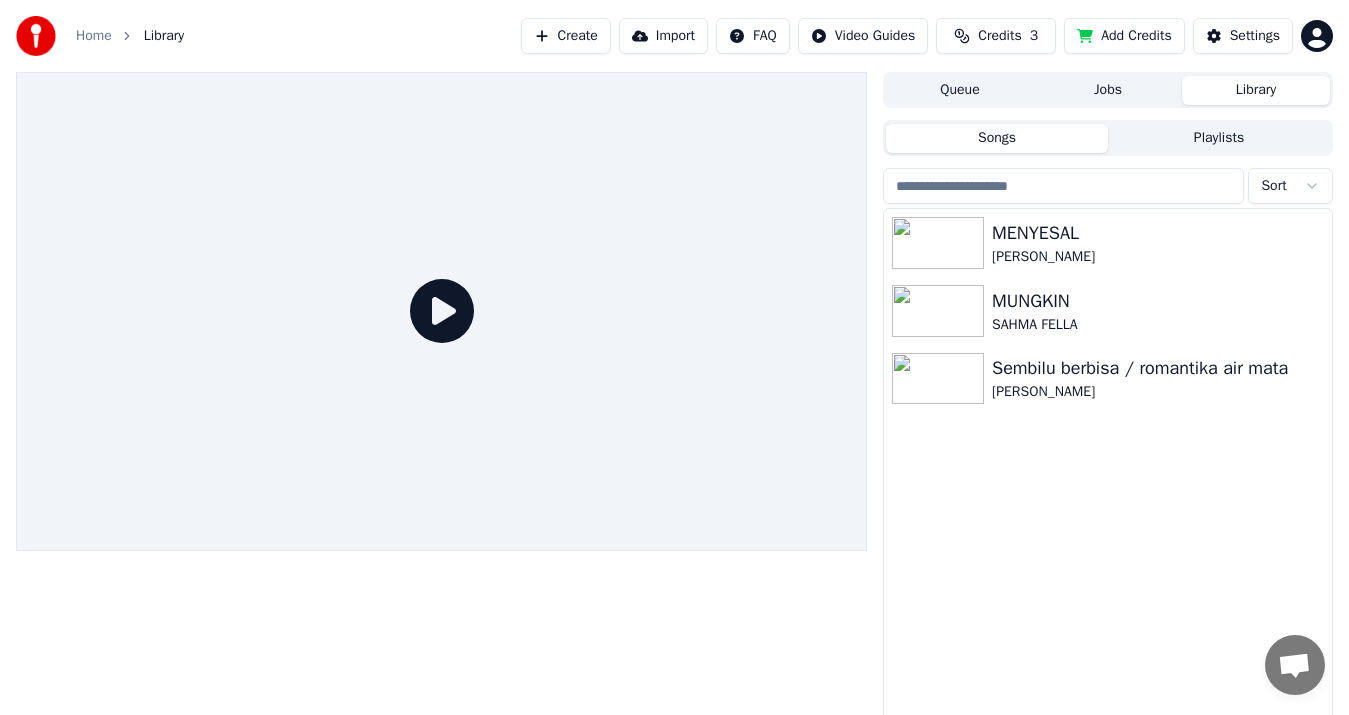click on "Create" at bounding box center [566, 36] 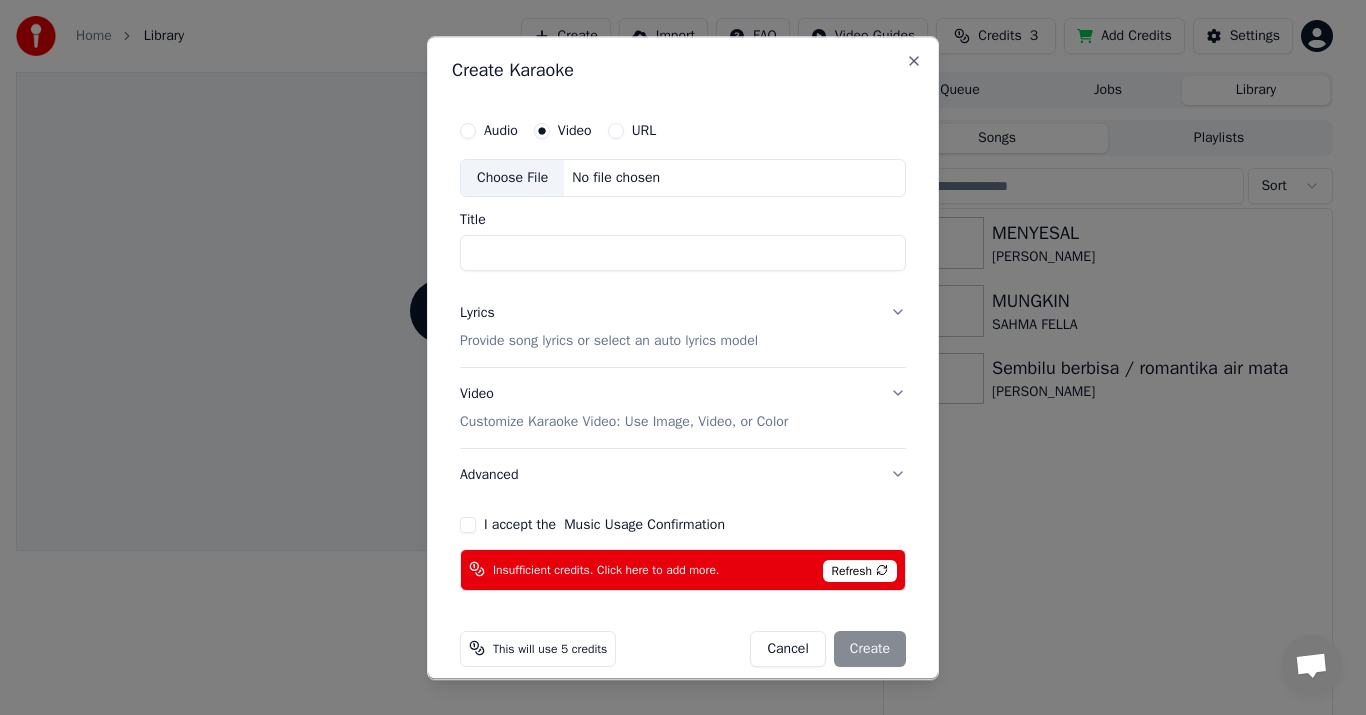 click on "Video" at bounding box center [575, 131] 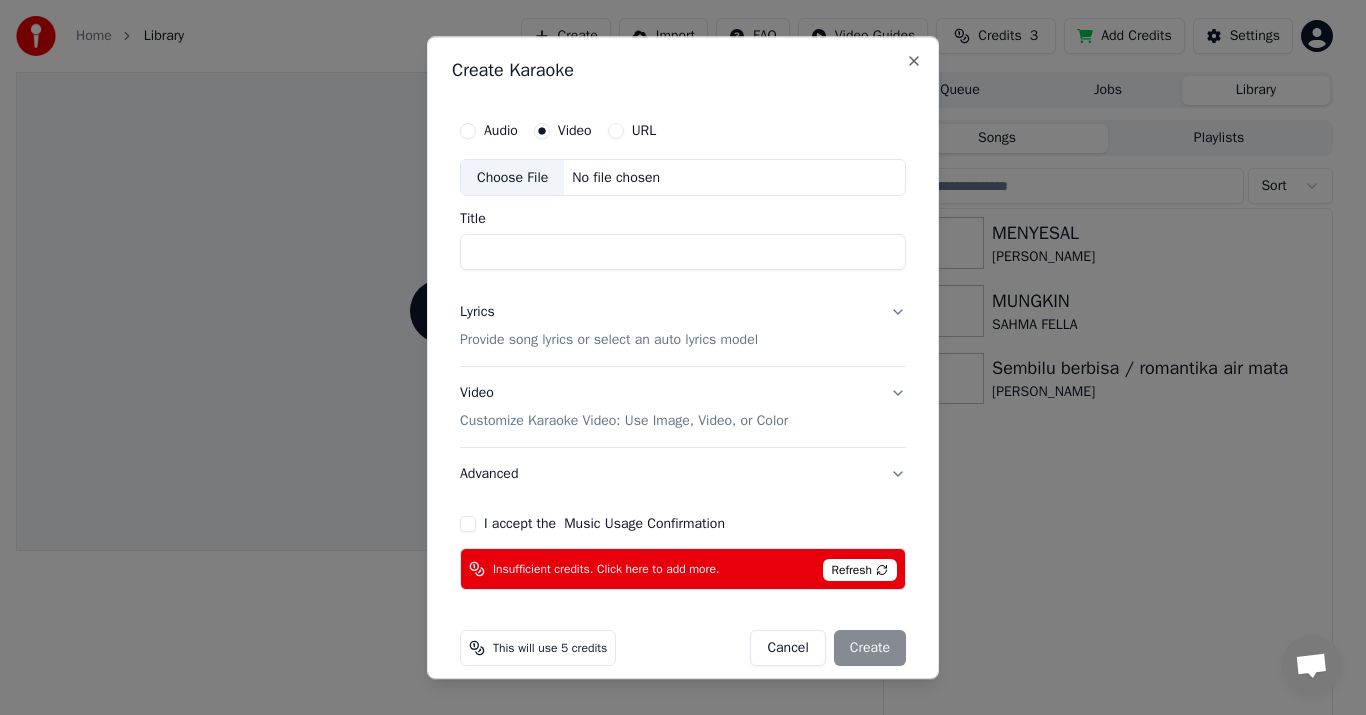 click on "Choose File" at bounding box center [512, 178] 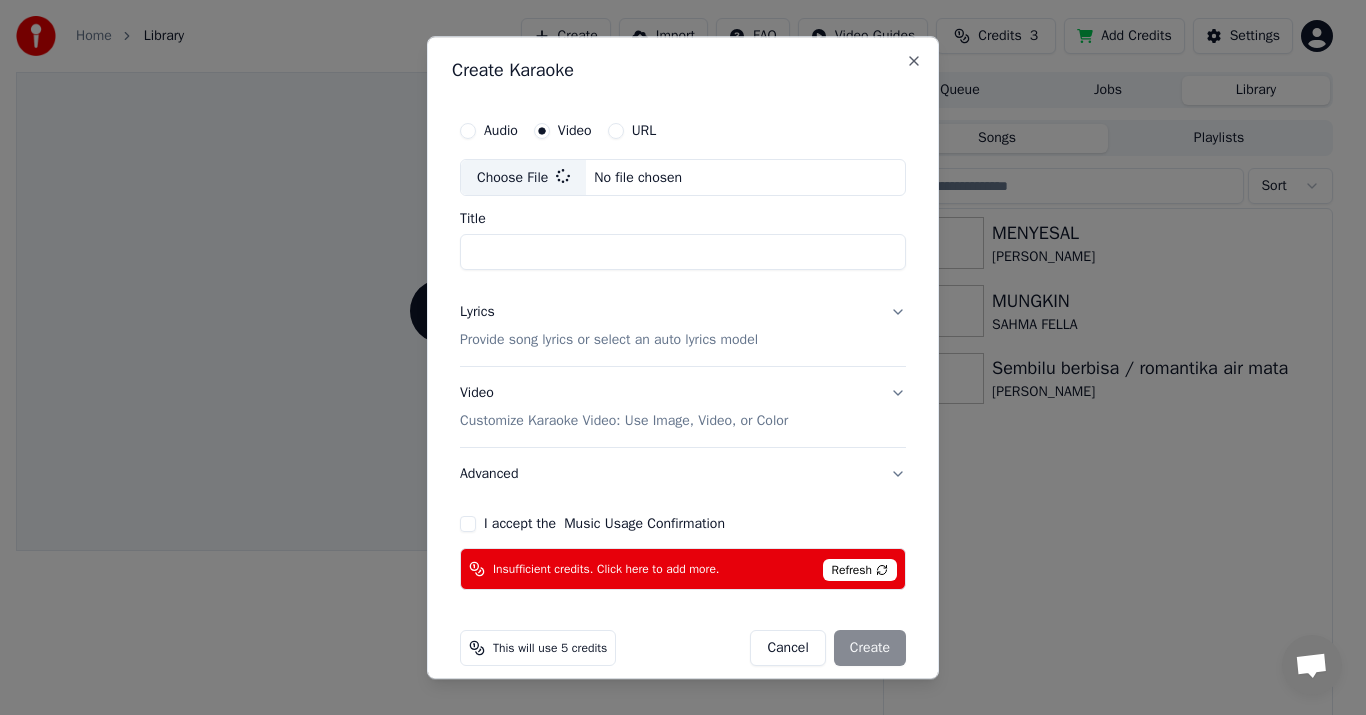 type on "**********" 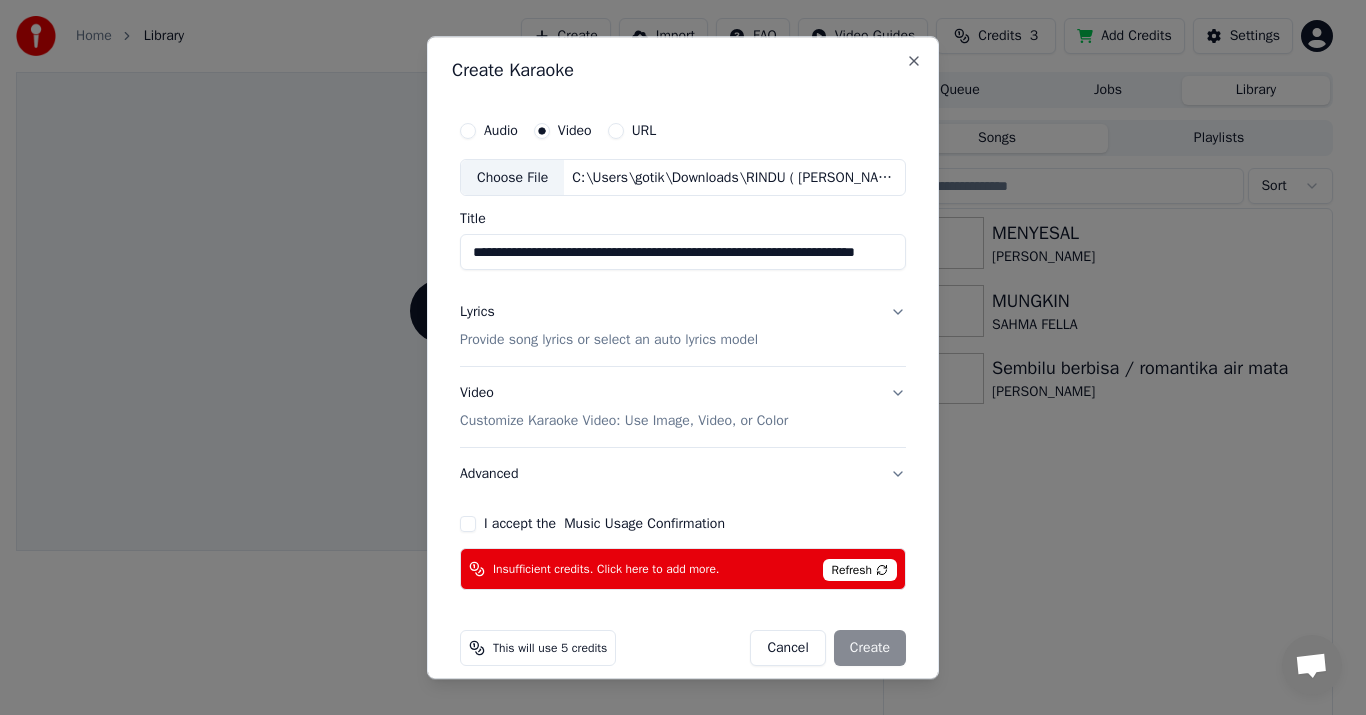 click on "Lyrics Provide song lyrics or select an auto lyrics model" at bounding box center (683, 327) 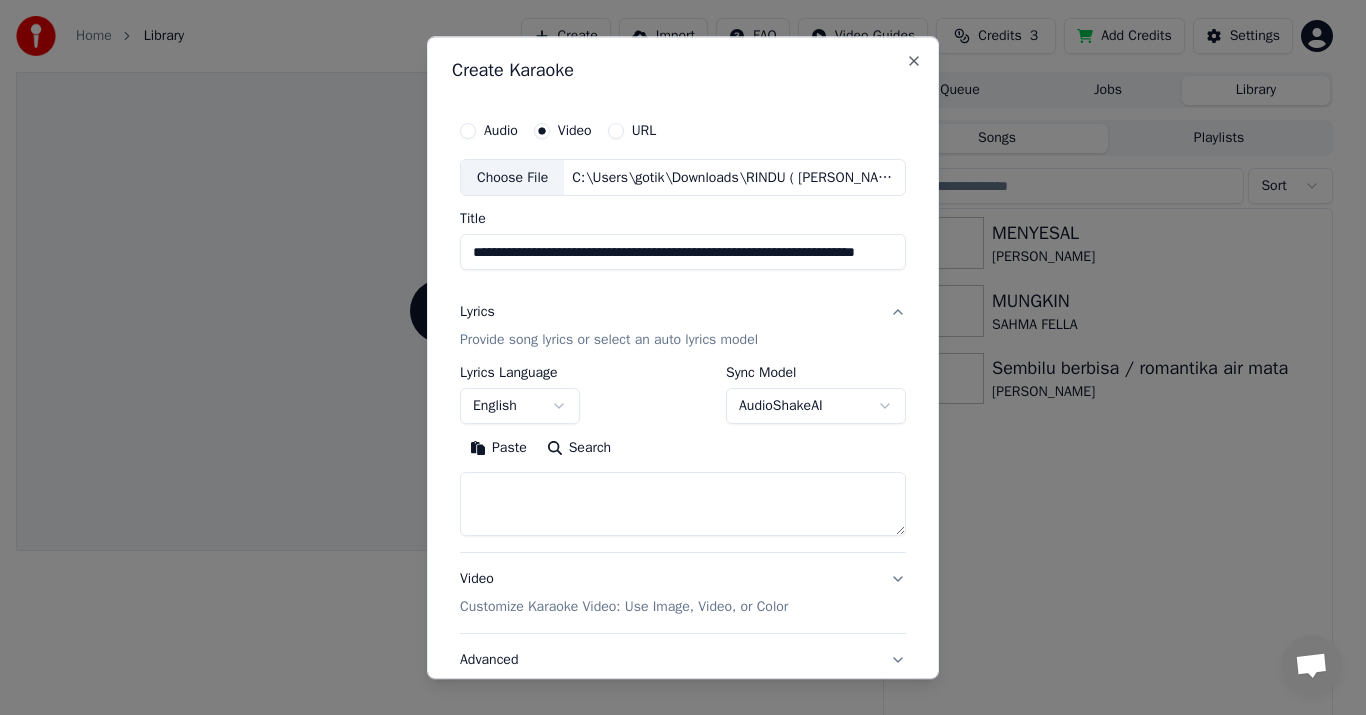click on "Create Karaoke" at bounding box center (683, 70) 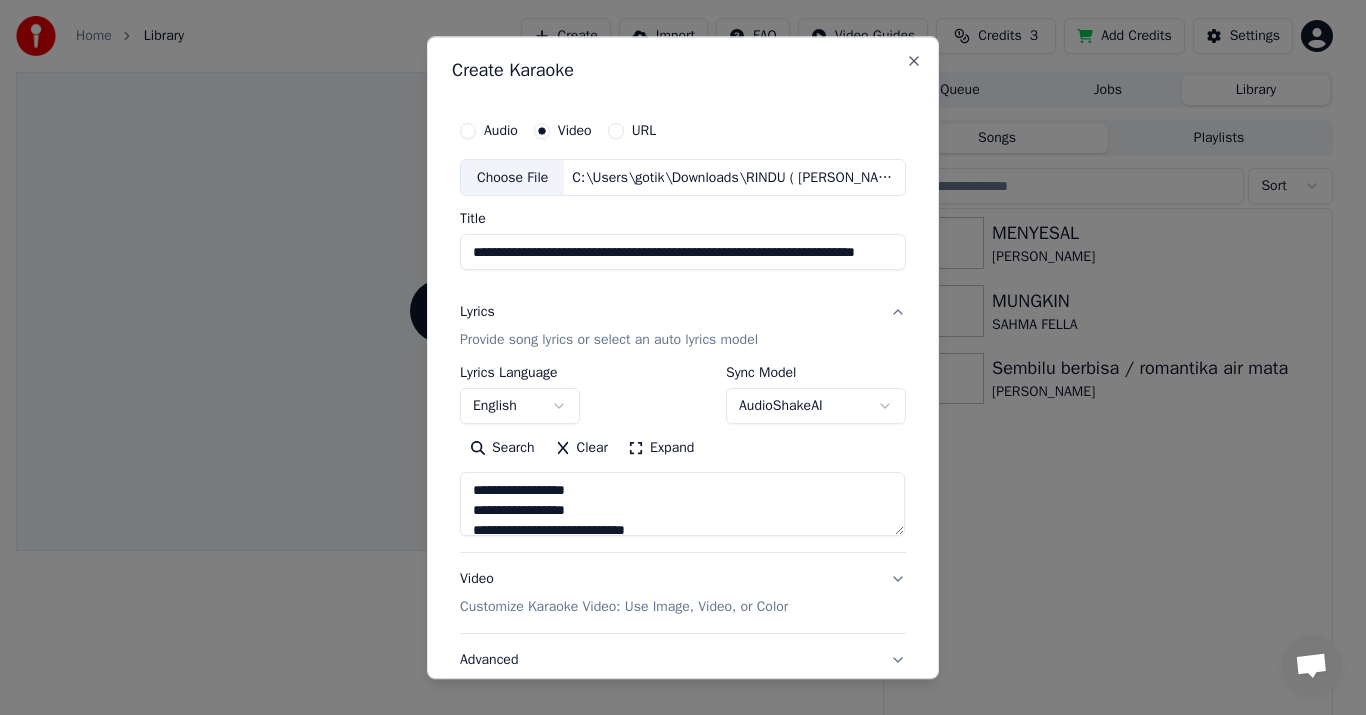 type on "**********" 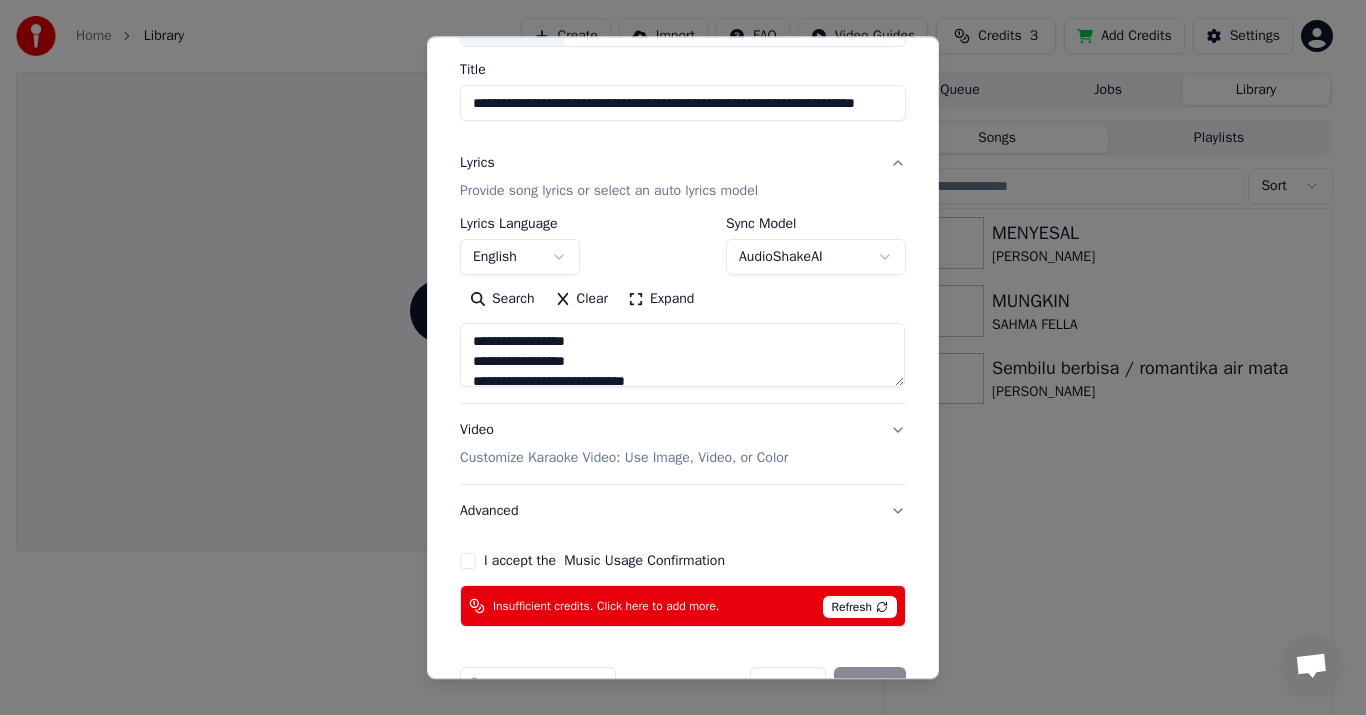 scroll, scrollTop: 198, scrollLeft: 0, axis: vertical 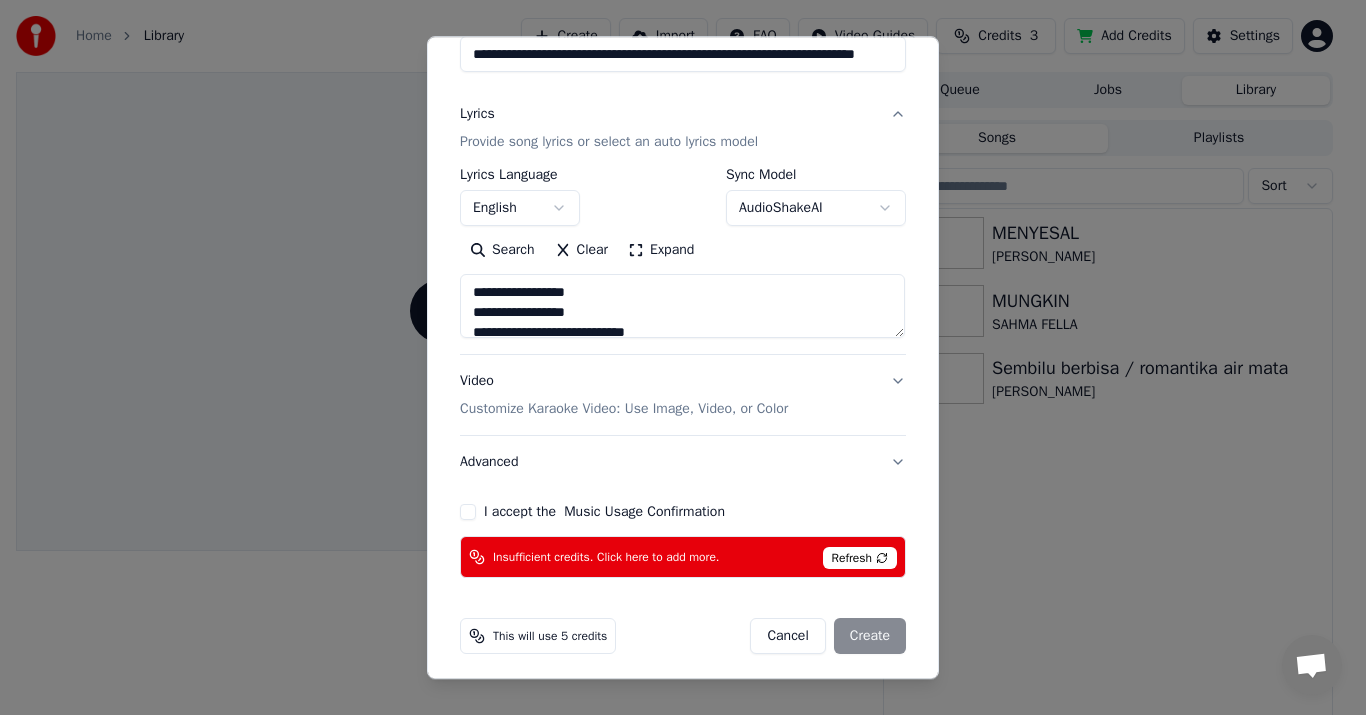 click on "I accept the   Music Usage Confirmation" at bounding box center (468, 513) 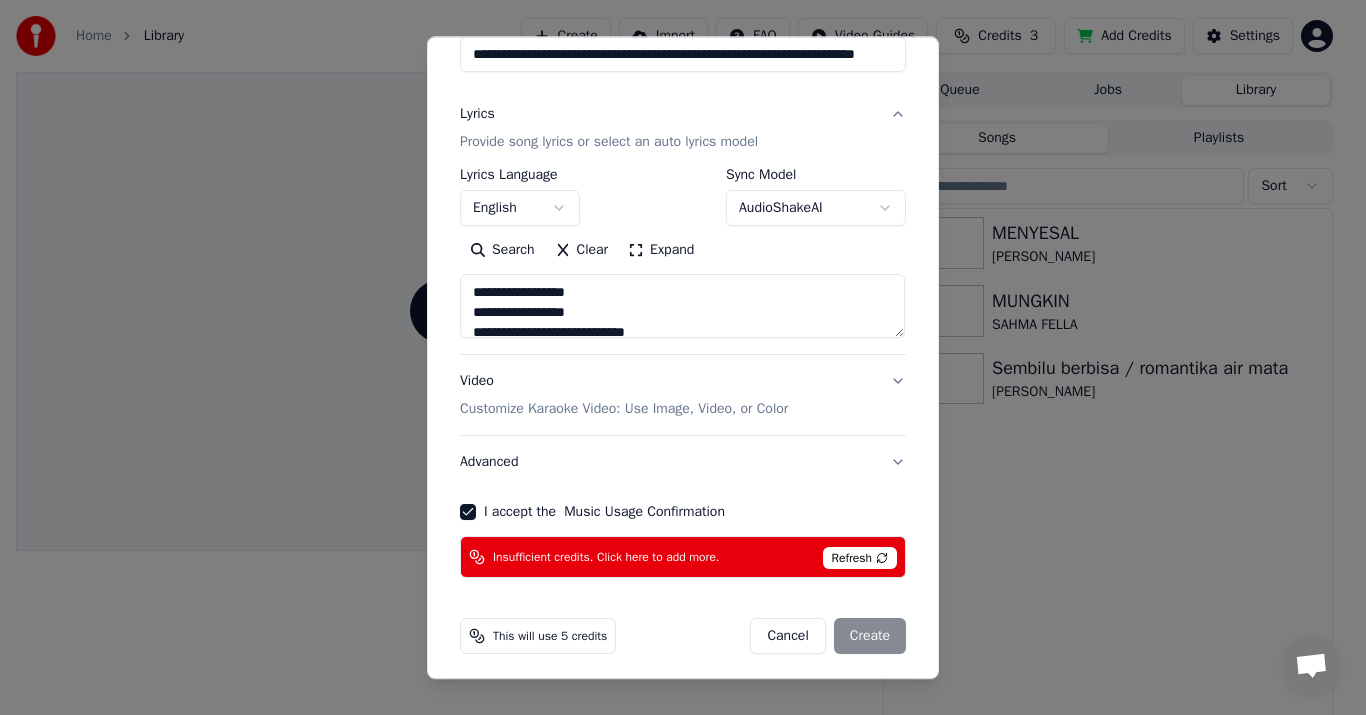click on "Cancel Create" at bounding box center [828, 637] 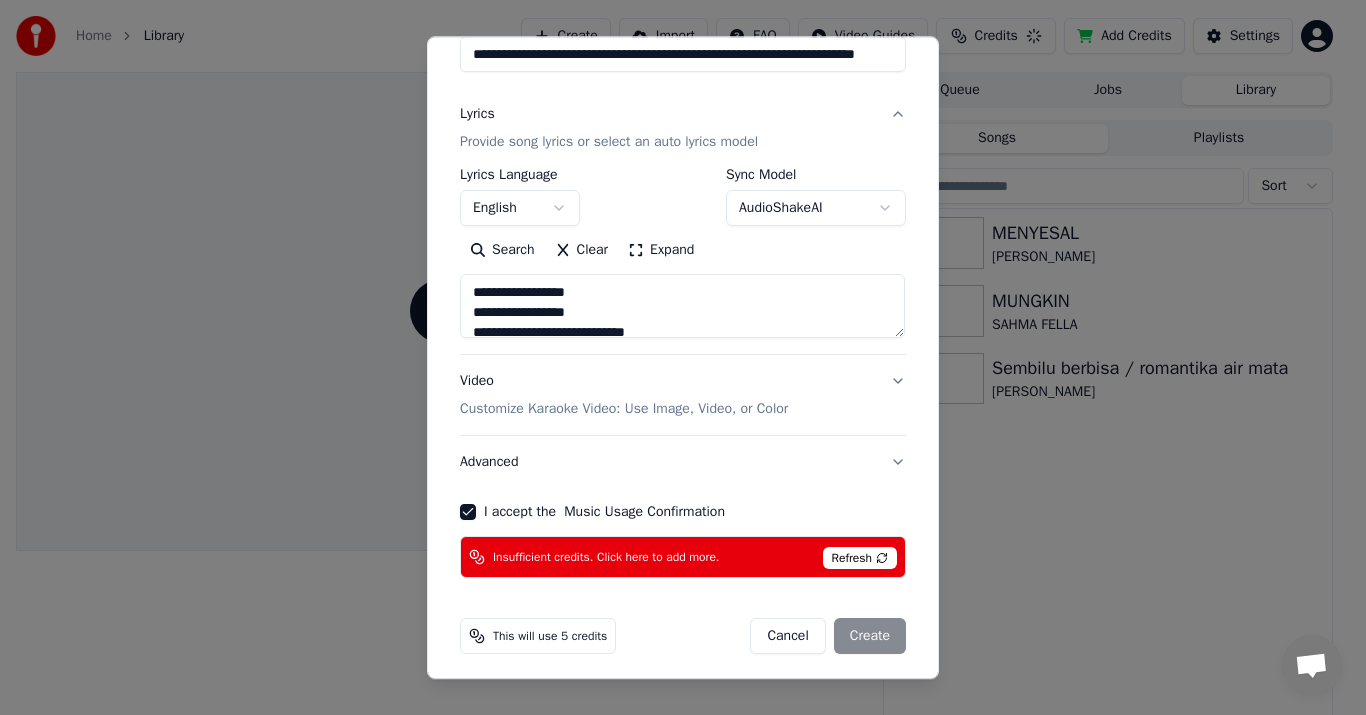 click on "Refresh" at bounding box center [860, 559] 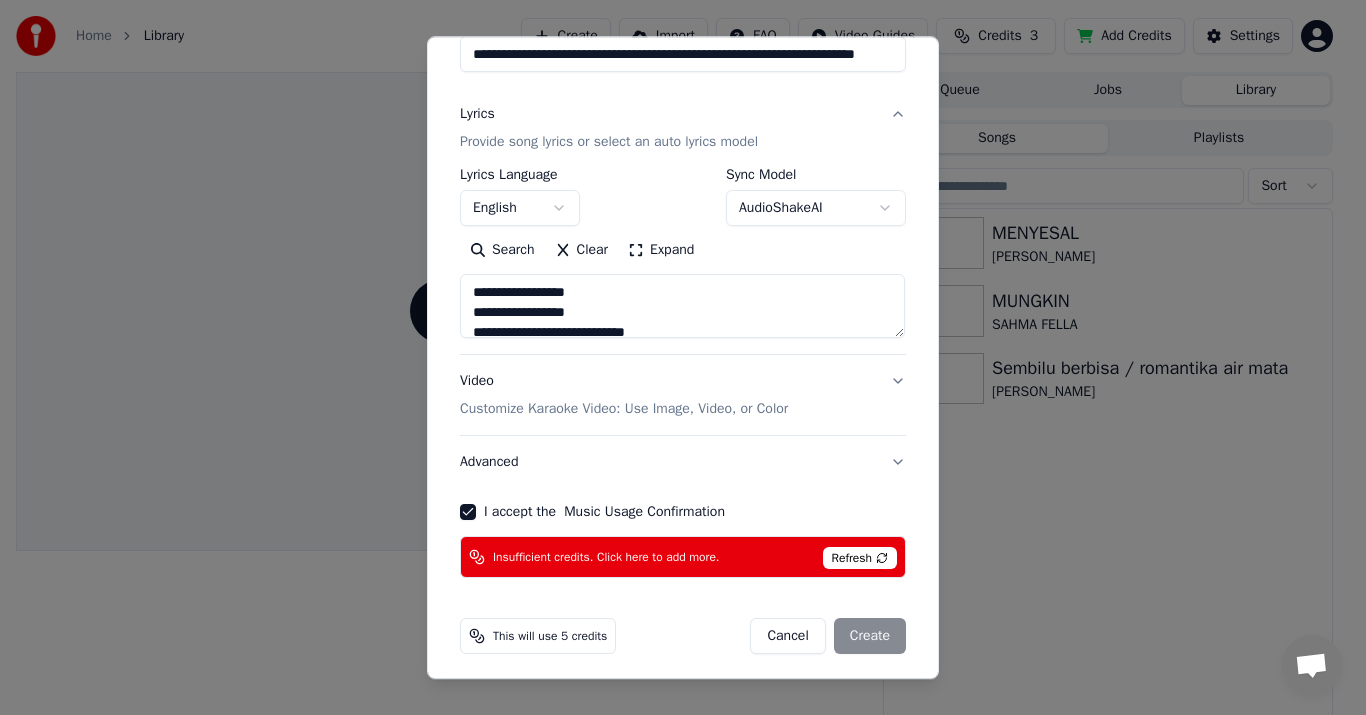 click on "Cancel Create" at bounding box center (828, 637) 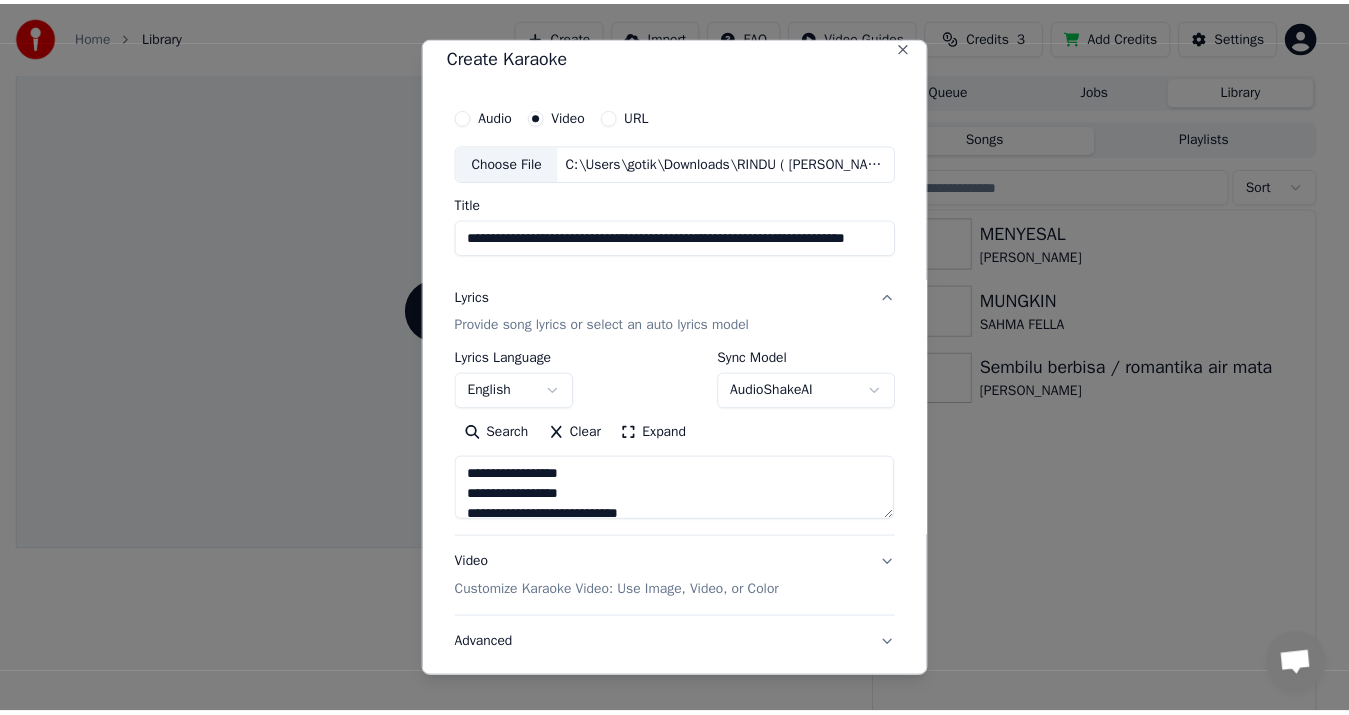 scroll, scrollTop: 0, scrollLeft: 0, axis: both 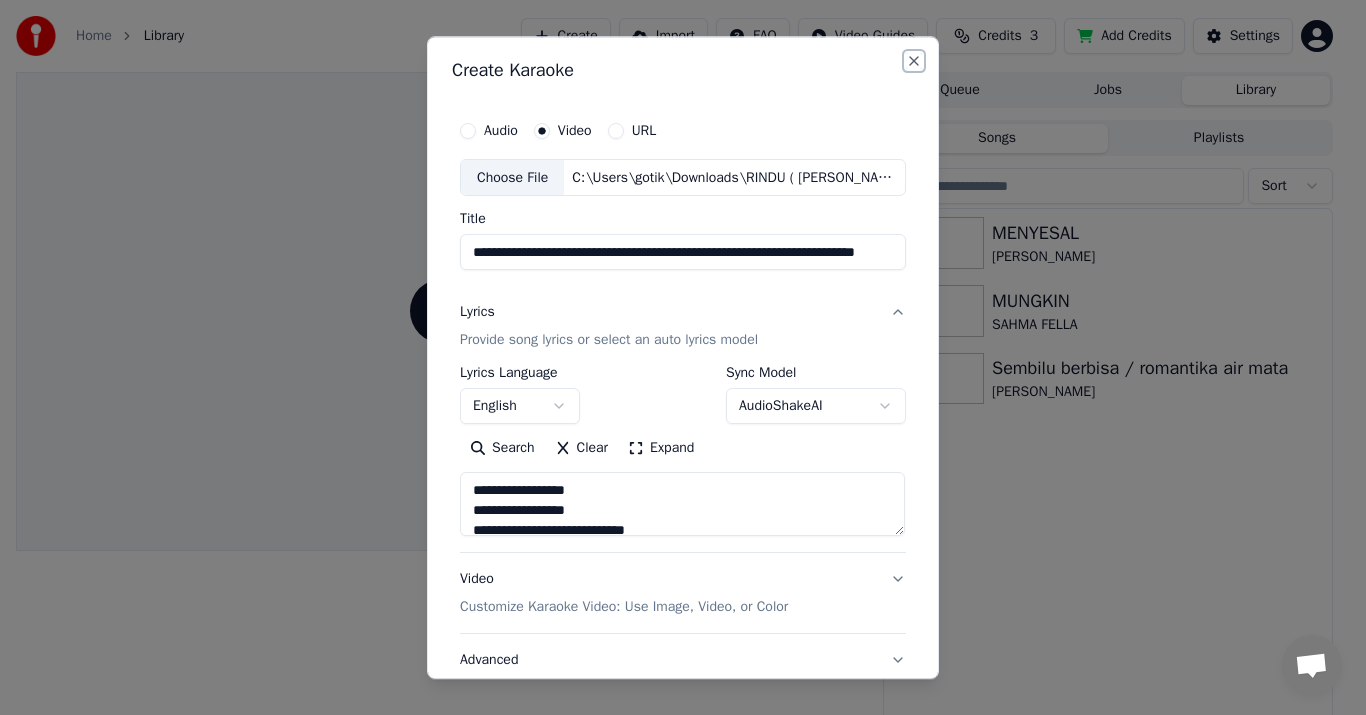 click on "Close" at bounding box center (914, 61) 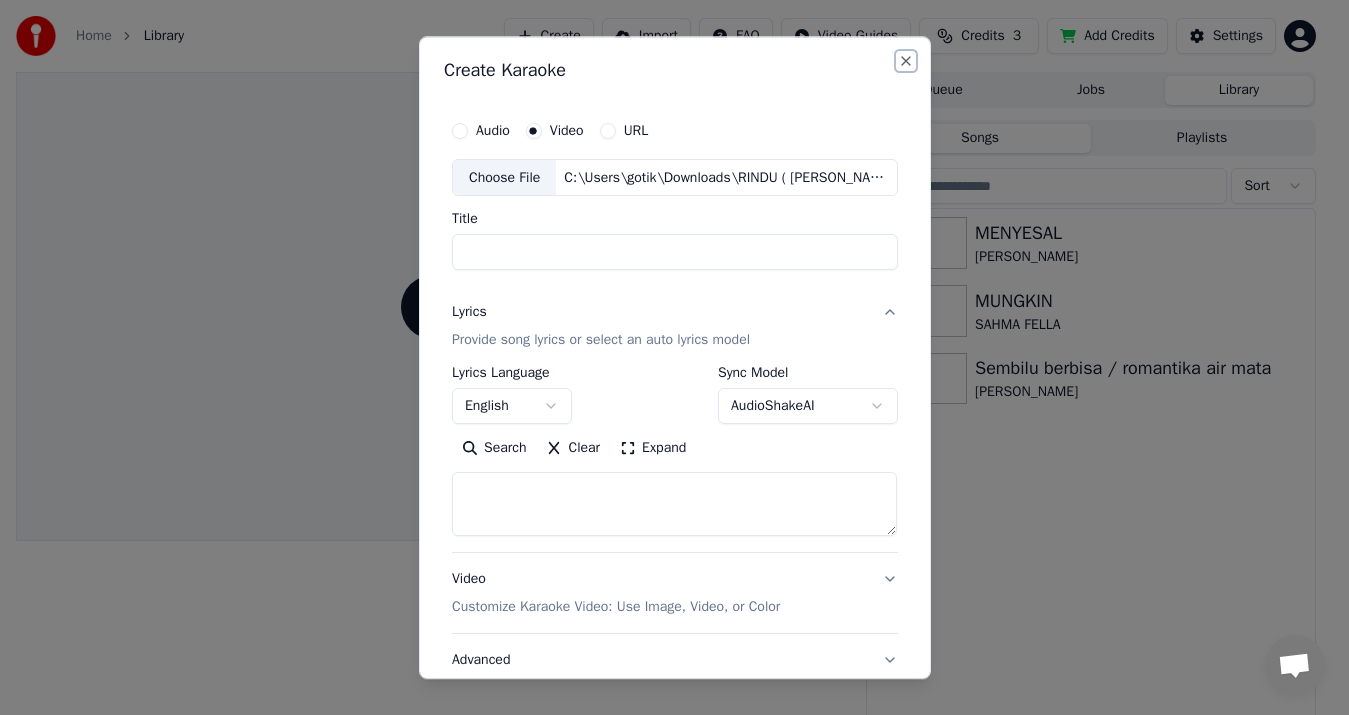 select 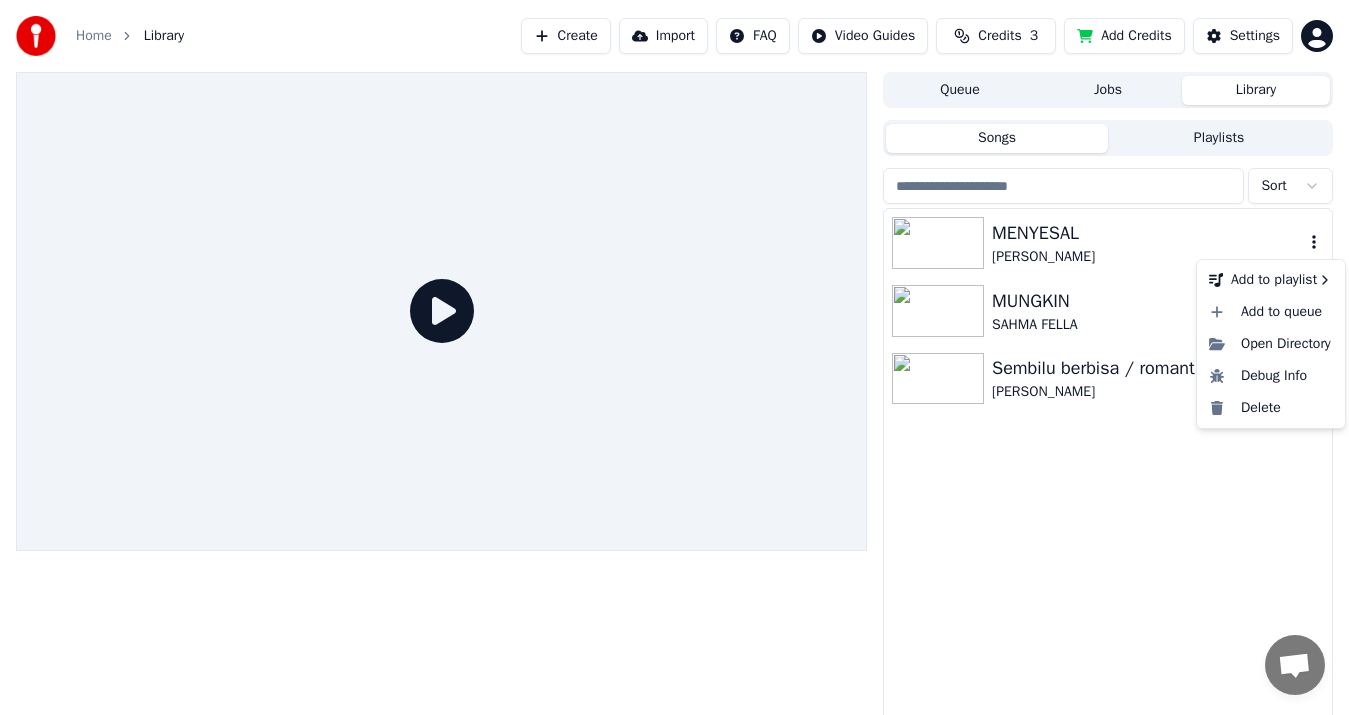 click 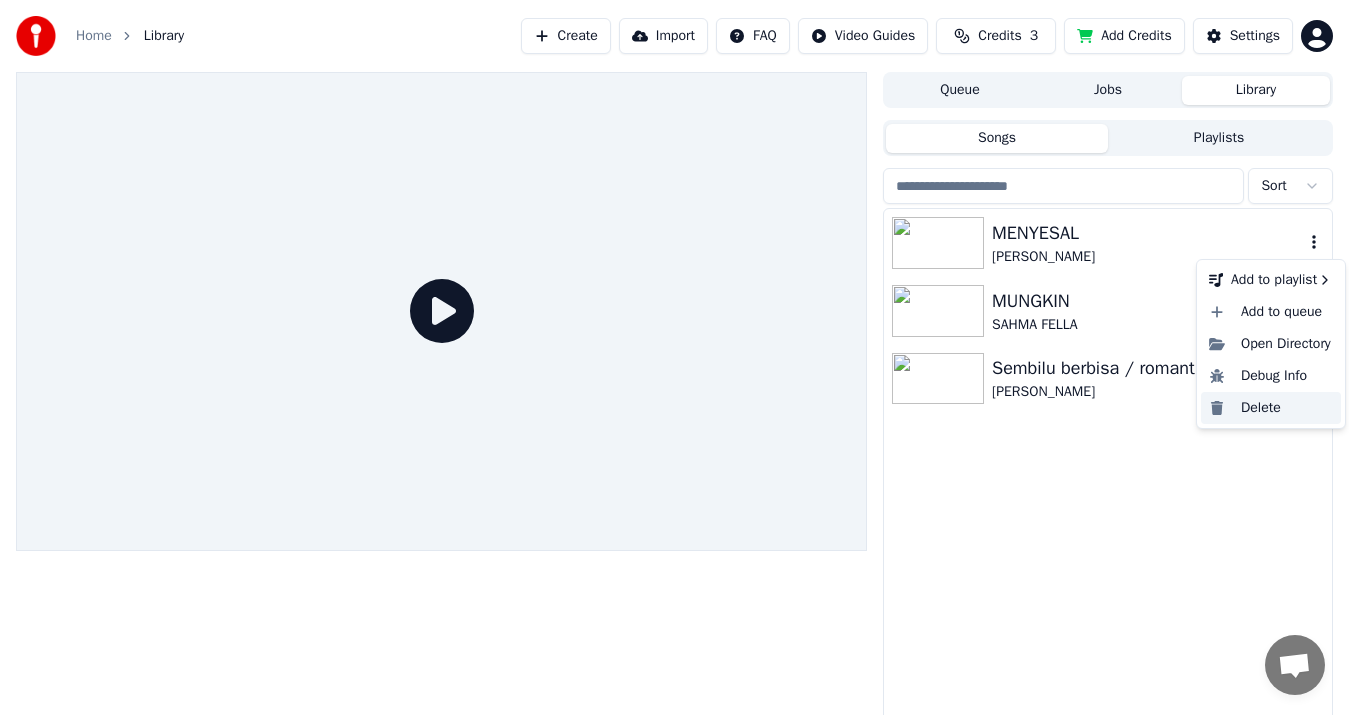click on "Delete" at bounding box center [1271, 408] 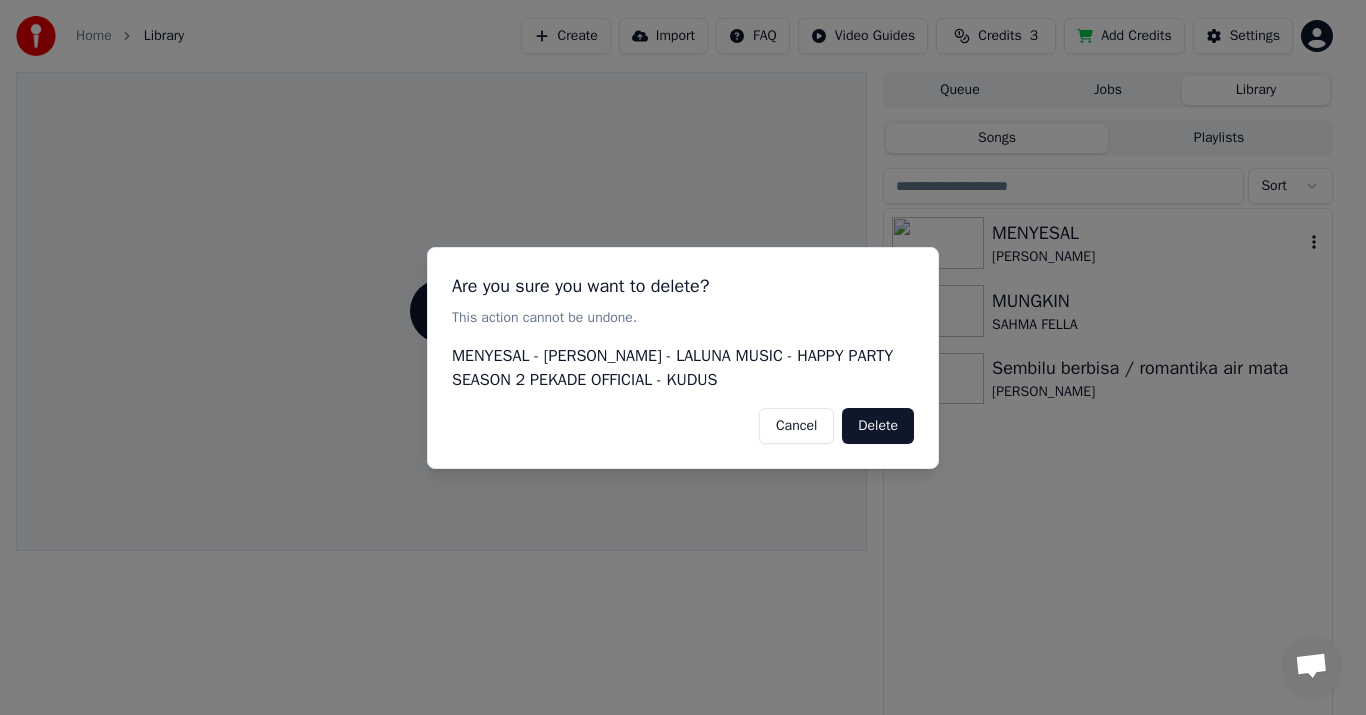 click on "Delete" at bounding box center (878, 425) 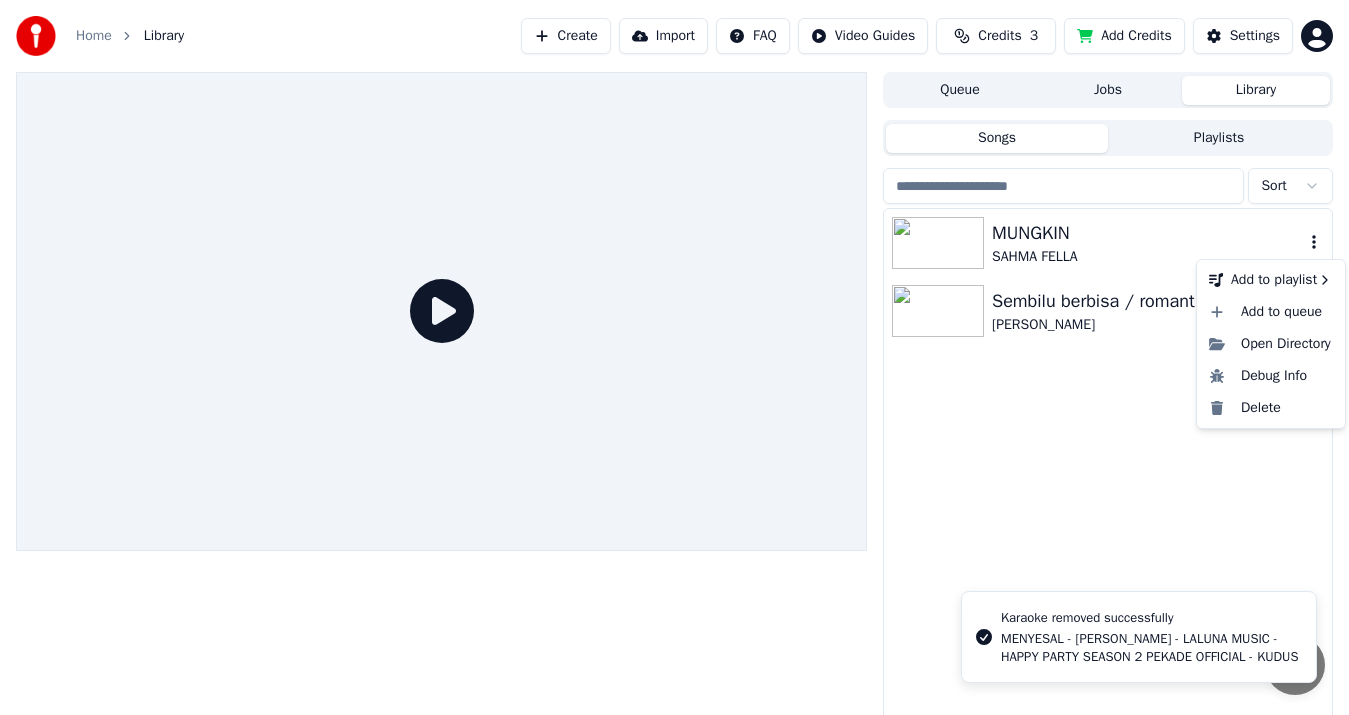click 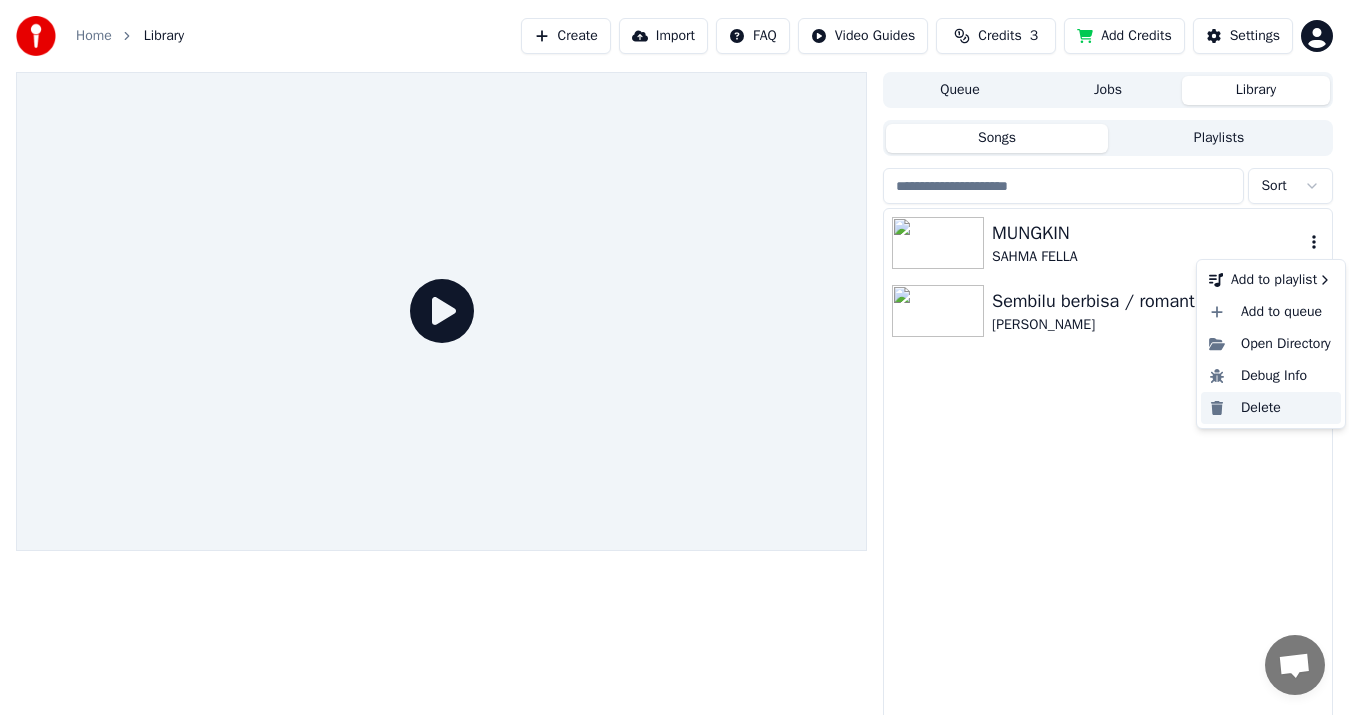 click on "Delete" at bounding box center (1271, 408) 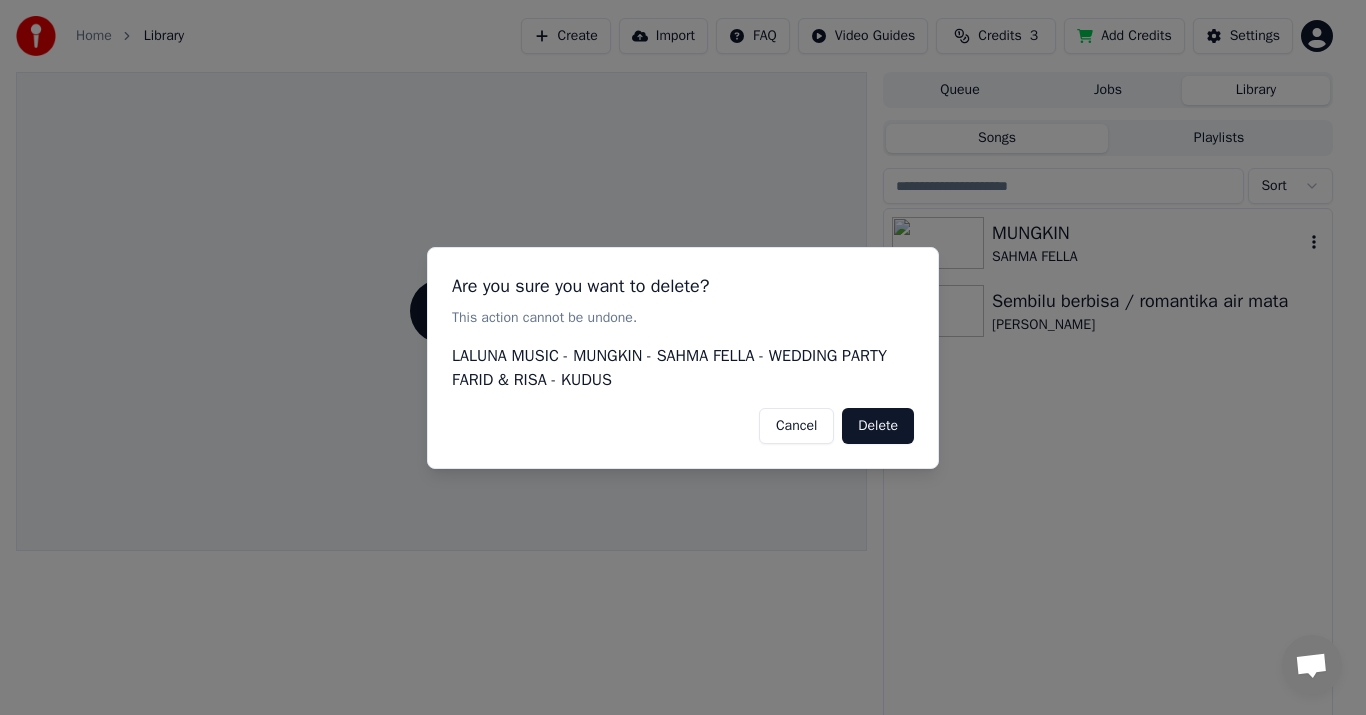 click on "Delete" at bounding box center [878, 425] 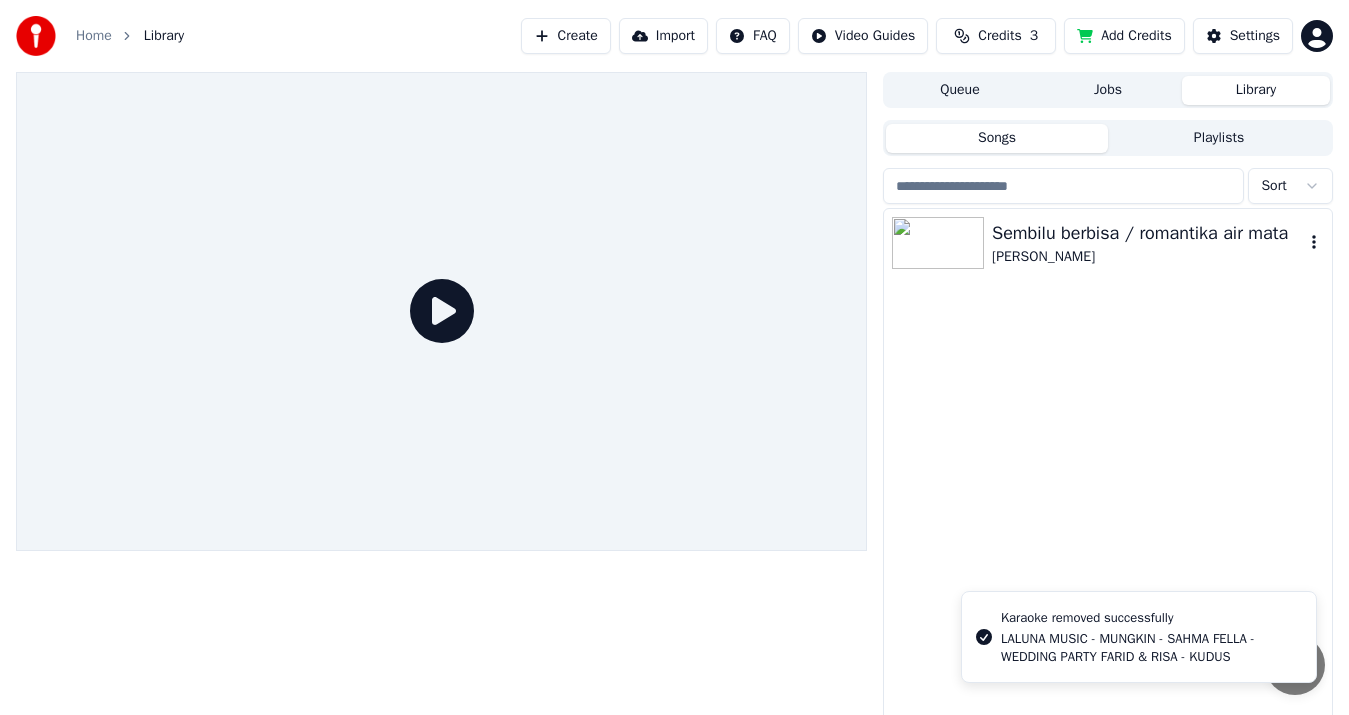 click 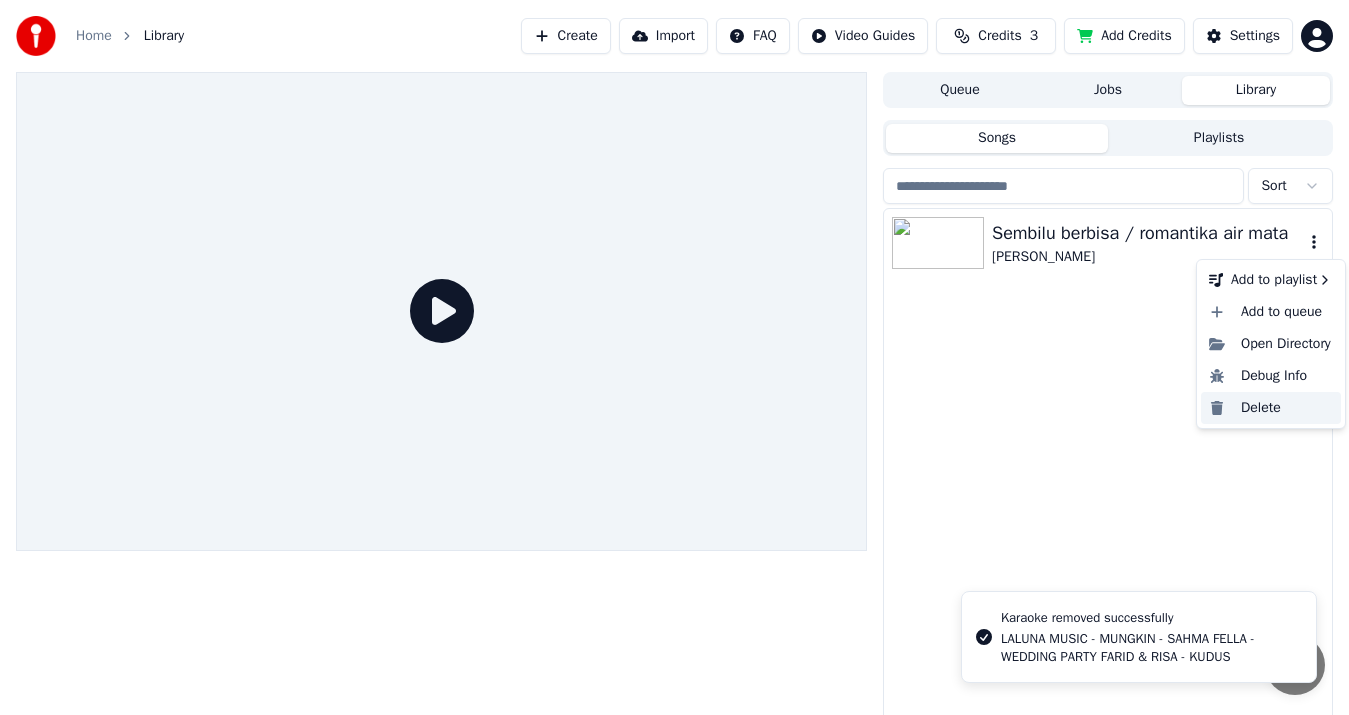 click on "Delete" at bounding box center [1271, 408] 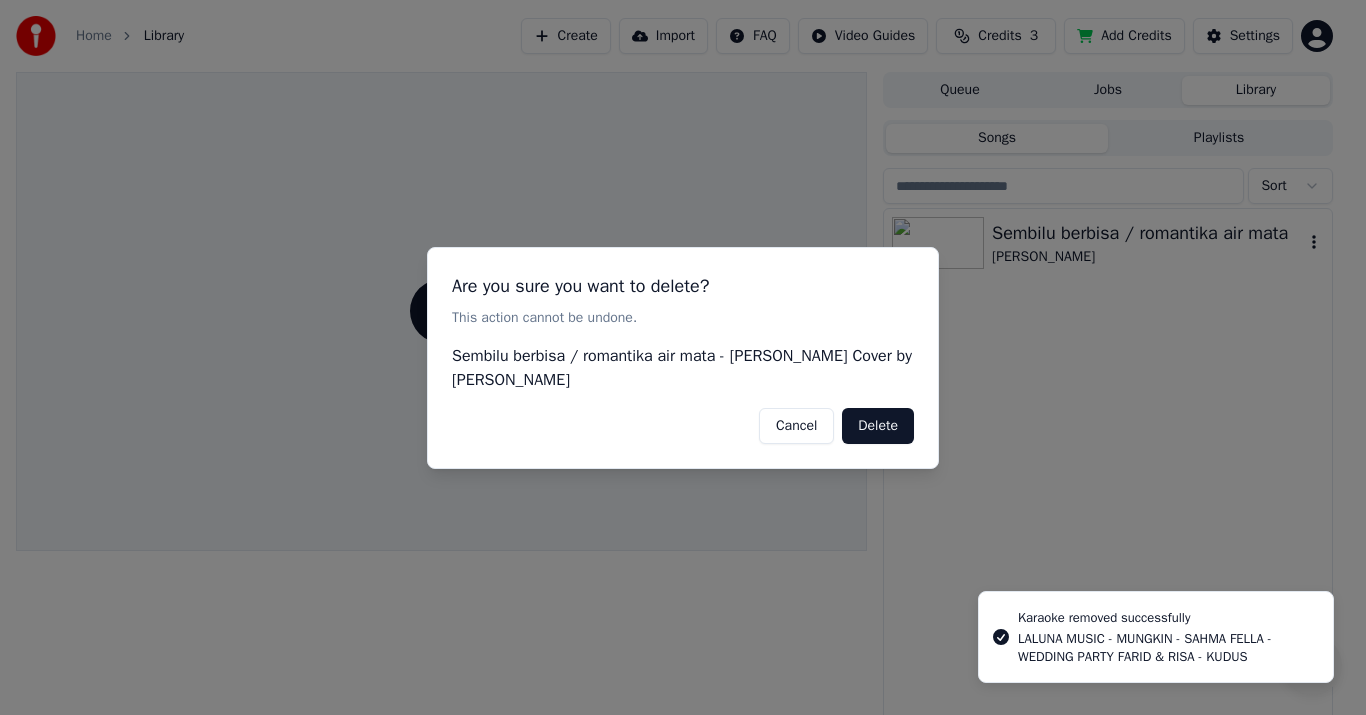 click on "Delete" at bounding box center (878, 425) 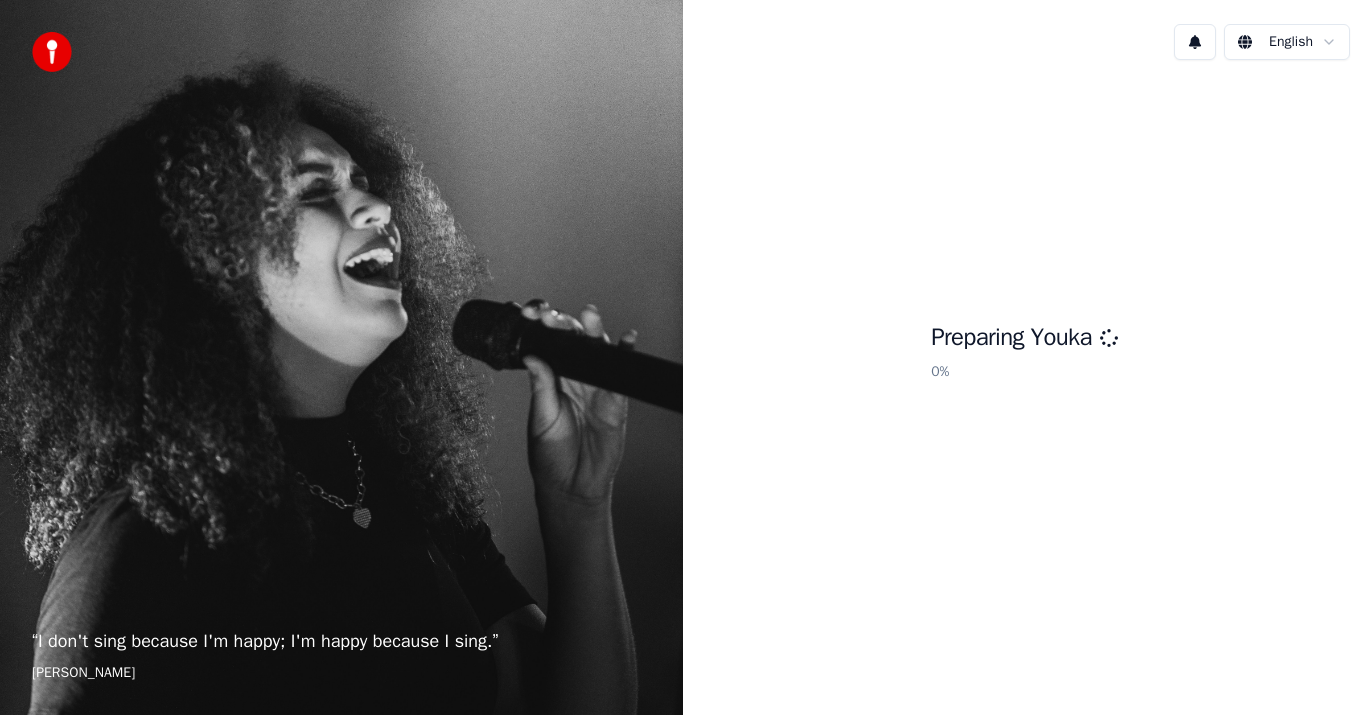 scroll, scrollTop: 0, scrollLeft: 0, axis: both 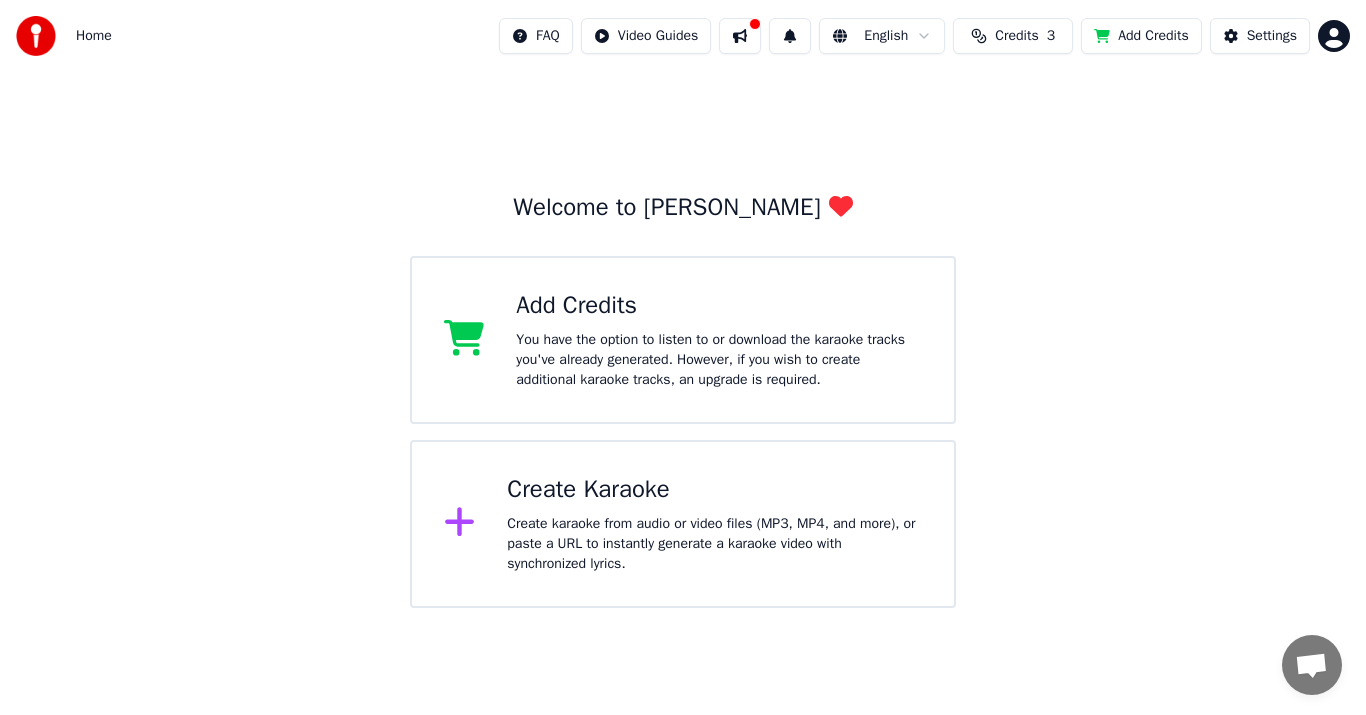 click on "FAQ Video Guides English Credits 3 Add Credits Settings" at bounding box center (924, 36) 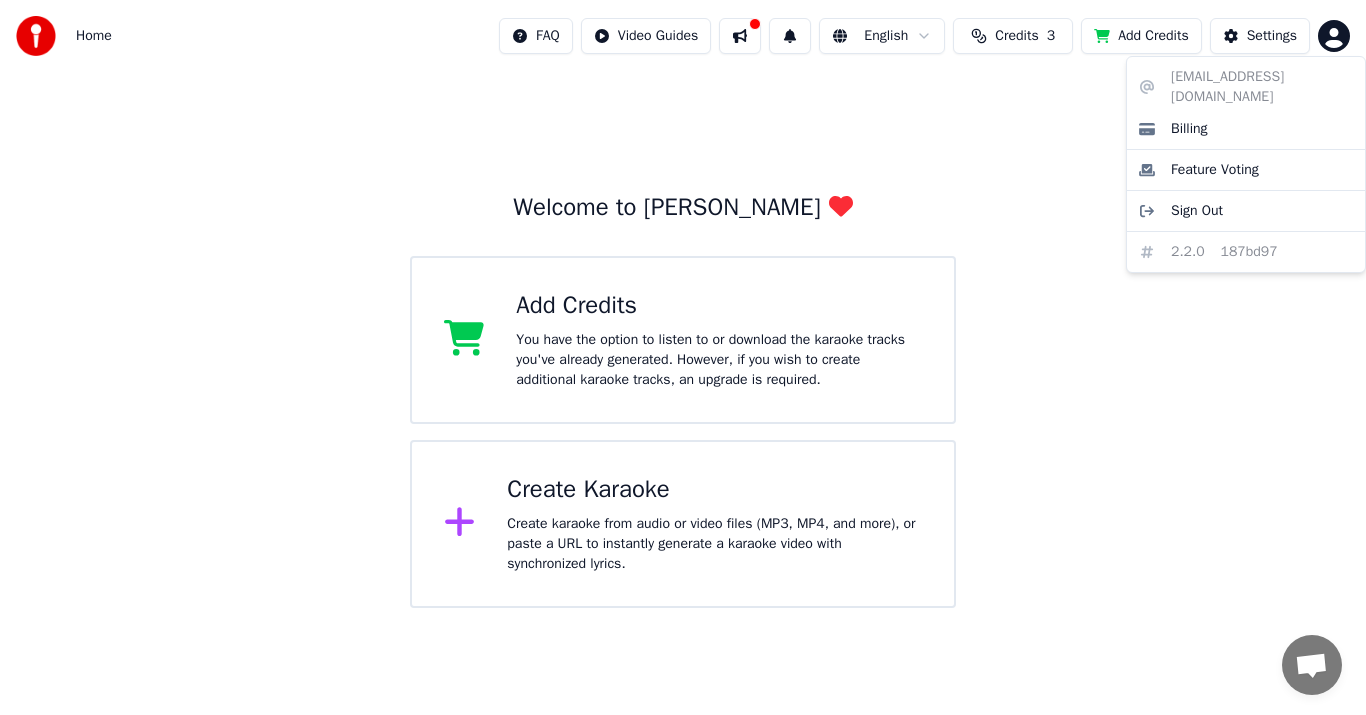 click on "Home FAQ Video Guides English Credits 3 Add Credits Settings Welcome to Youka Add Credits You have the option to listen to or download the karaoke tracks you've already generated. However, if you wish to create additional karaoke tracks, an upgrade is required. Create Karaoke Create karaoke from audio or video files (MP3, MP4, and more), or paste a URL to instantly generate a karaoke video with synchronized lyrics. meysylaadyera@gmail.com Billing Feature Voting Sign Out 2.2.0 187bd97" at bounding box center [683, 304] 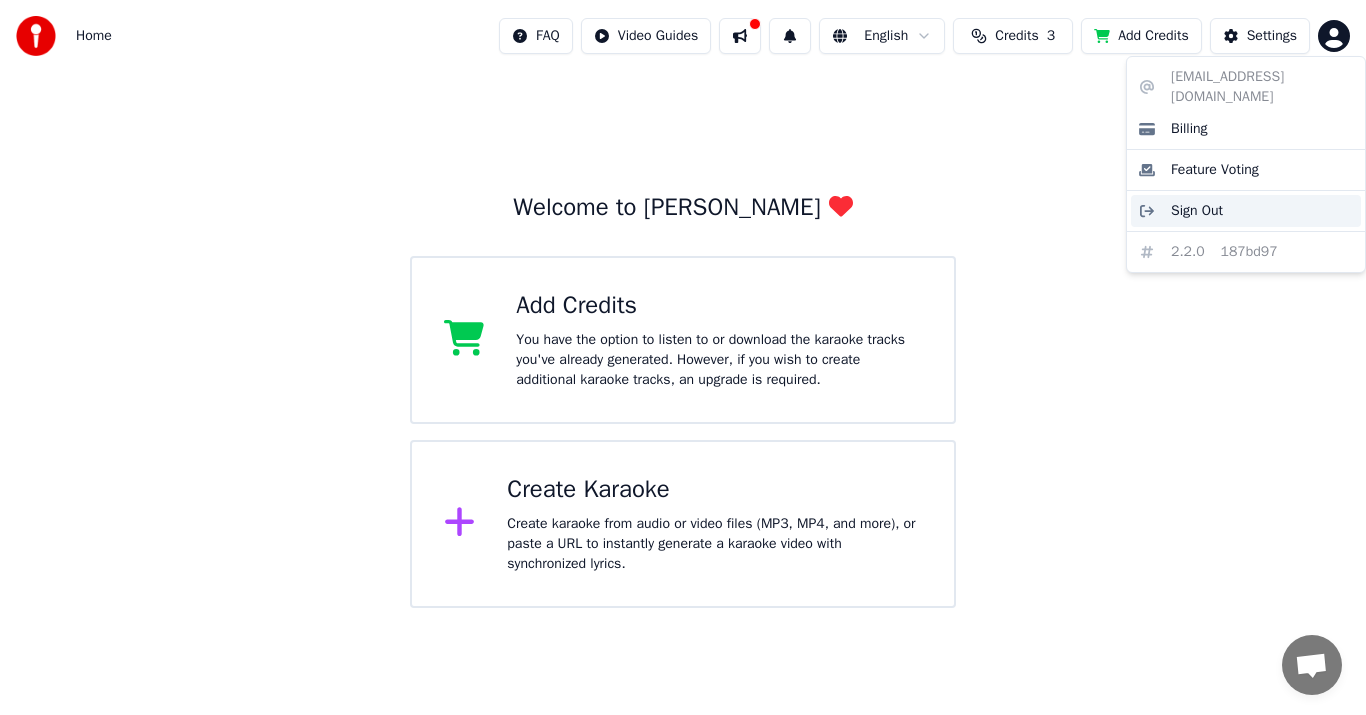 click on "Sign Out" at bounding box center [1197, 211] 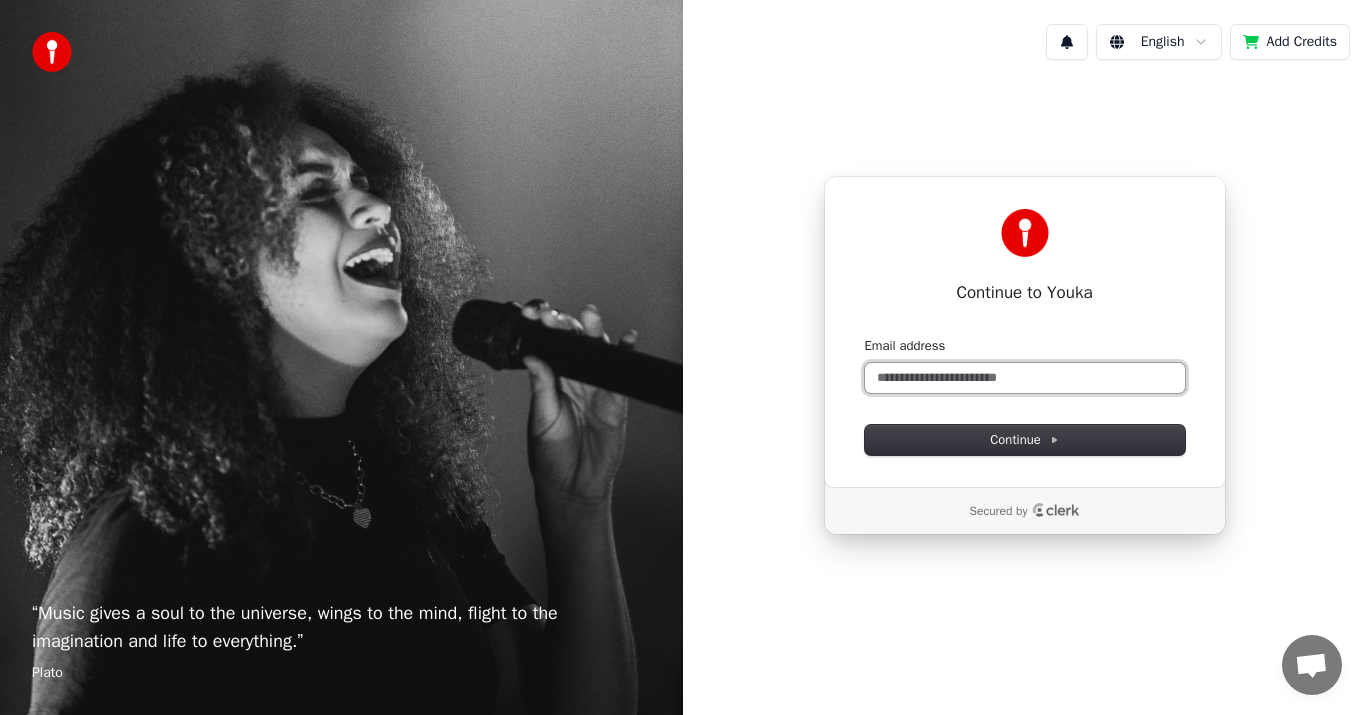 click on "Email address" at bounding box center (1025, 378) 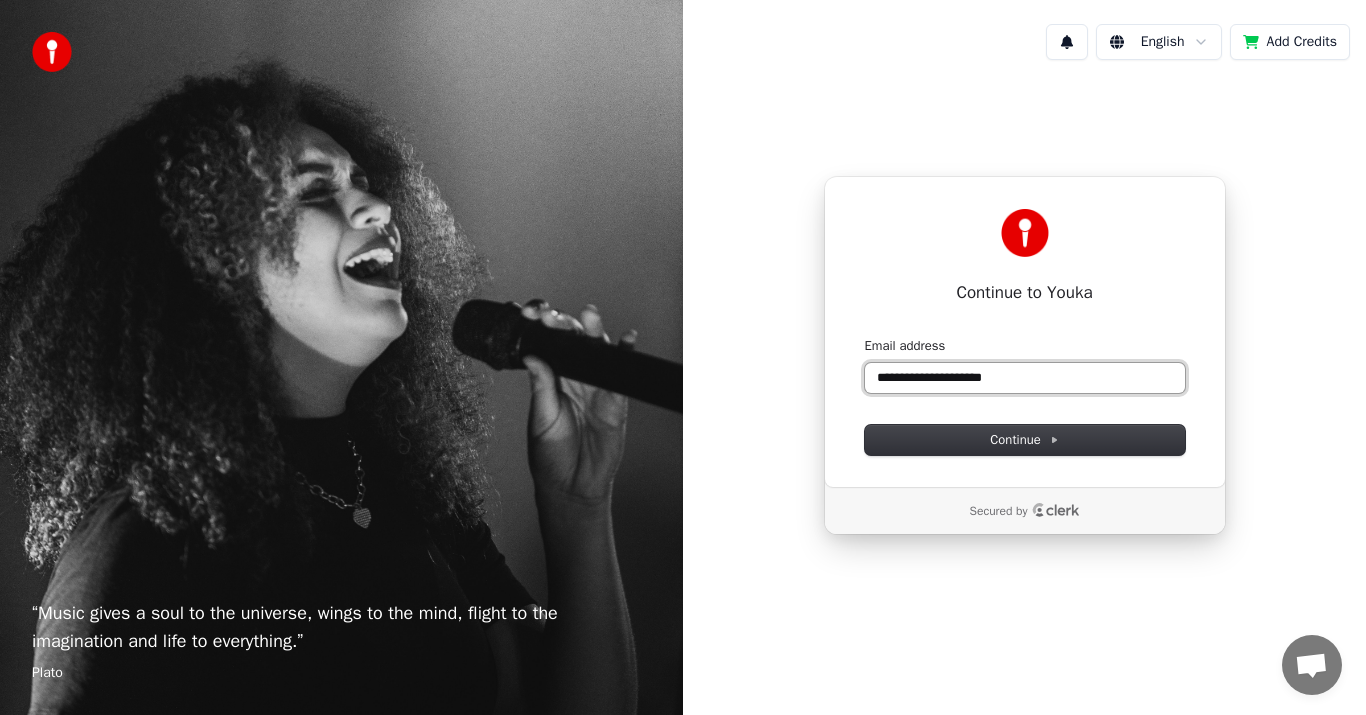 click at bounding box center (865, 337) 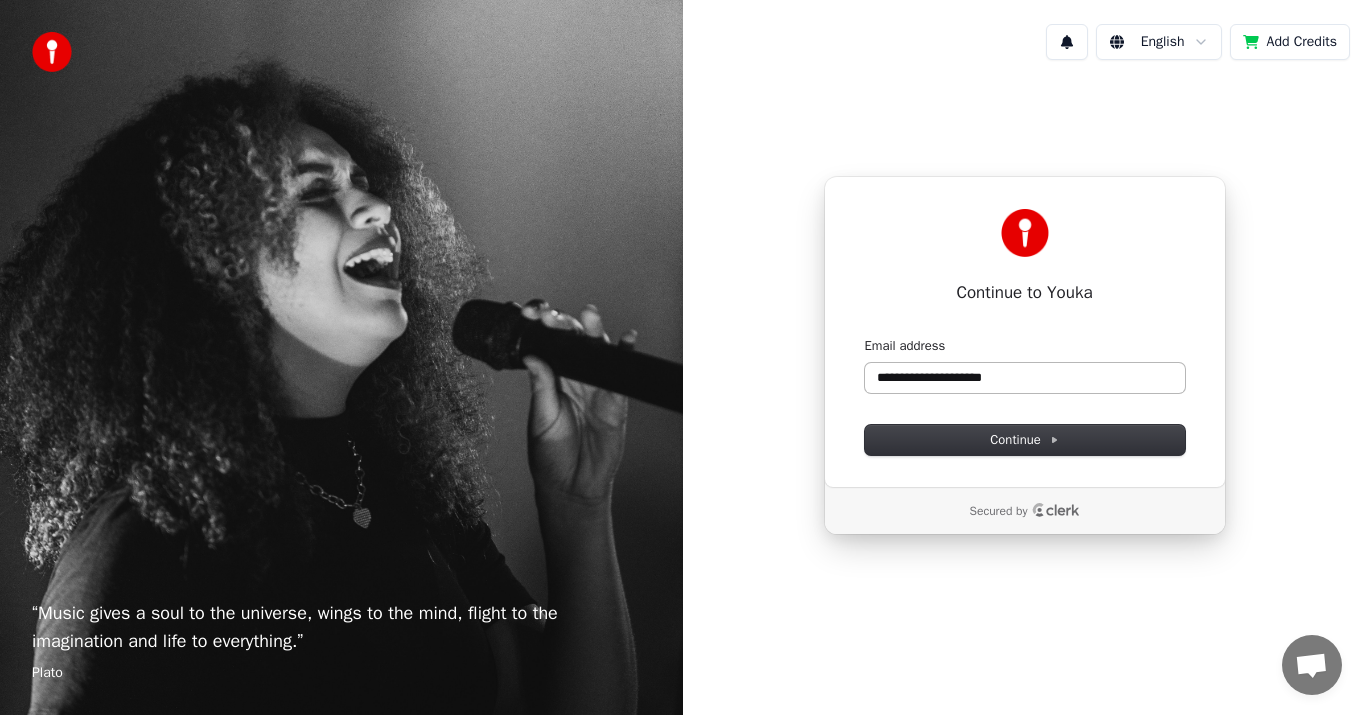 type on "**********" 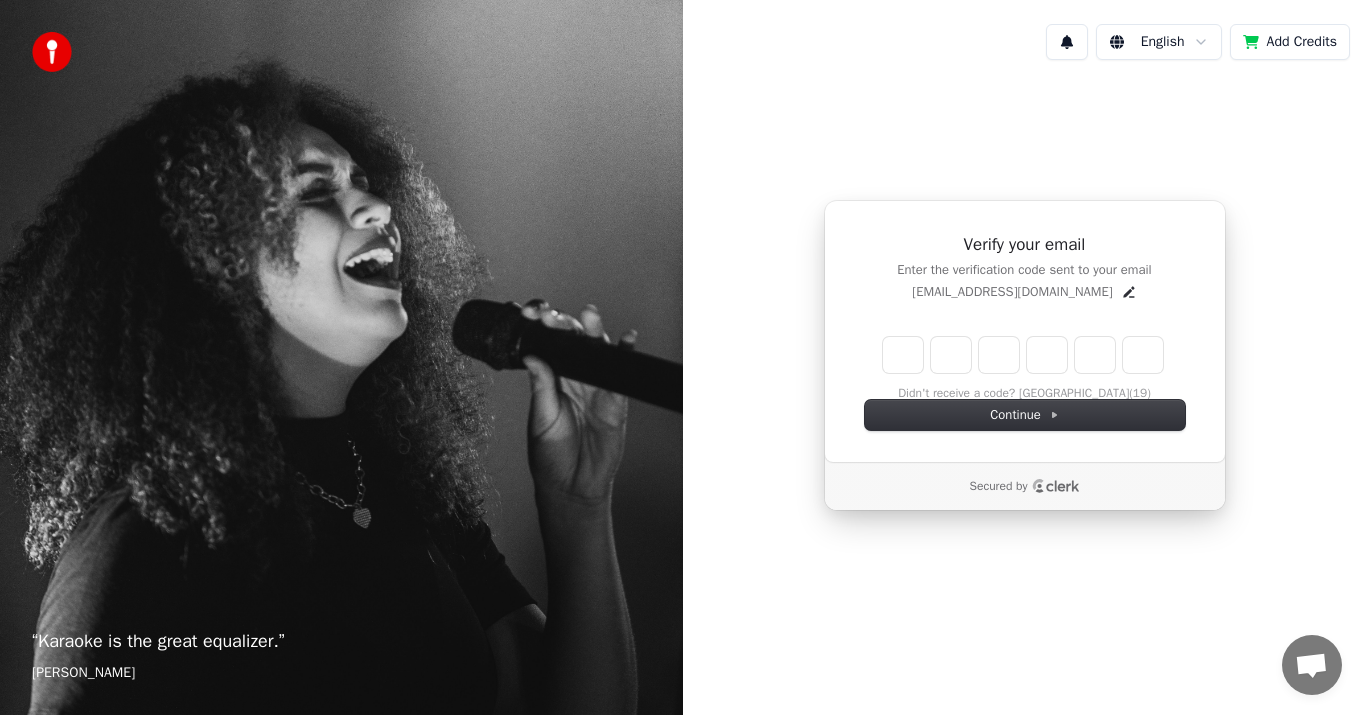 type on "*" 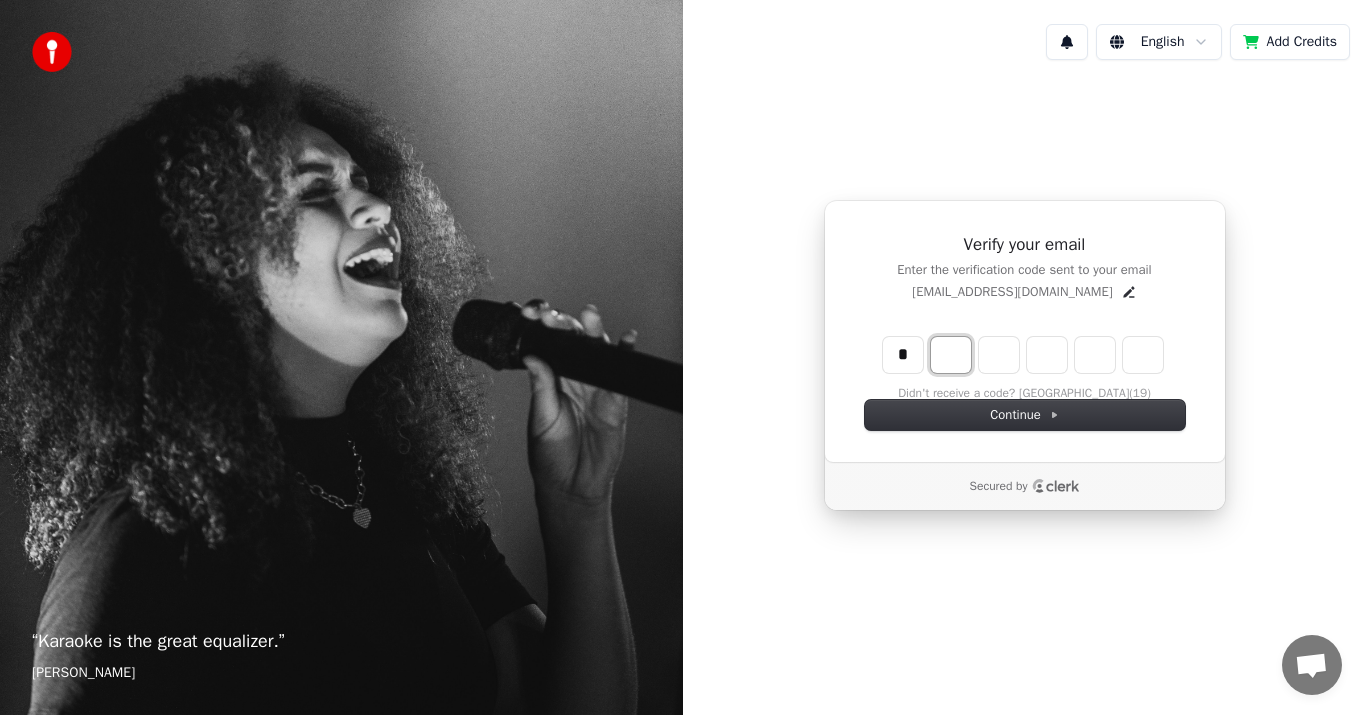 type on "*" 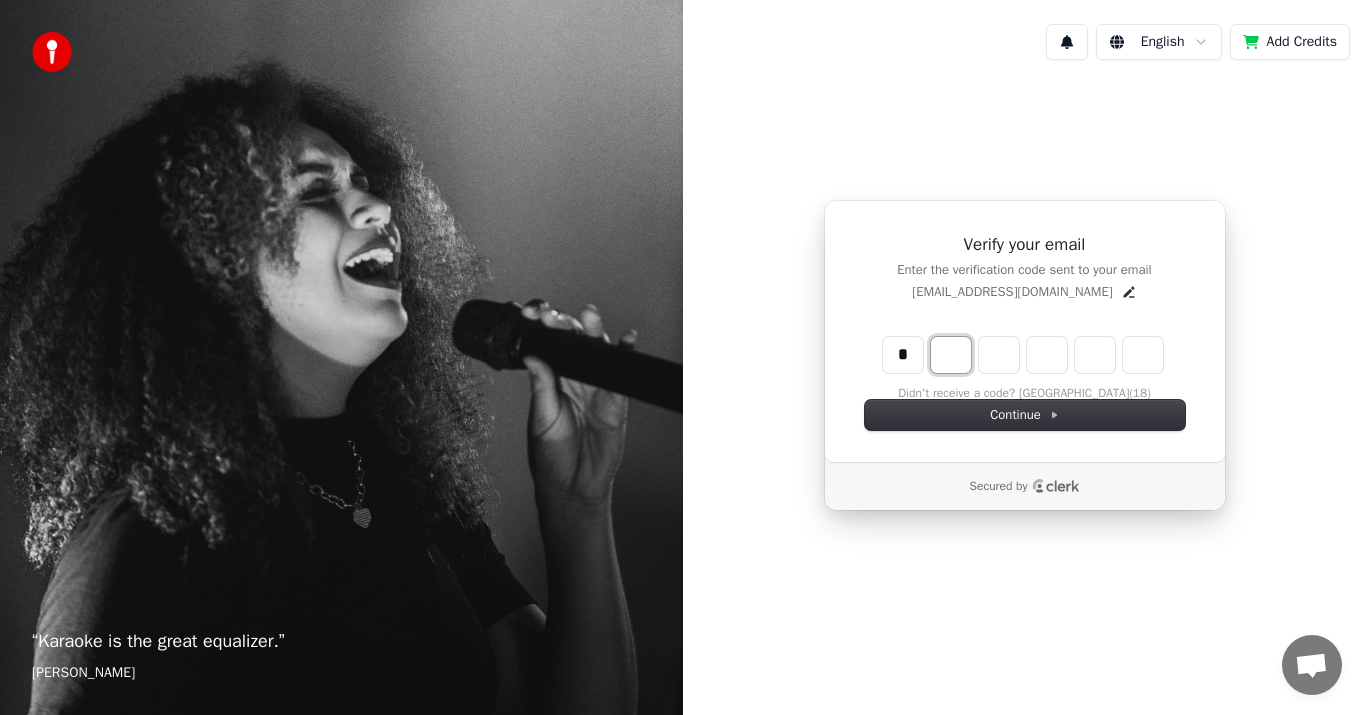type on "*" 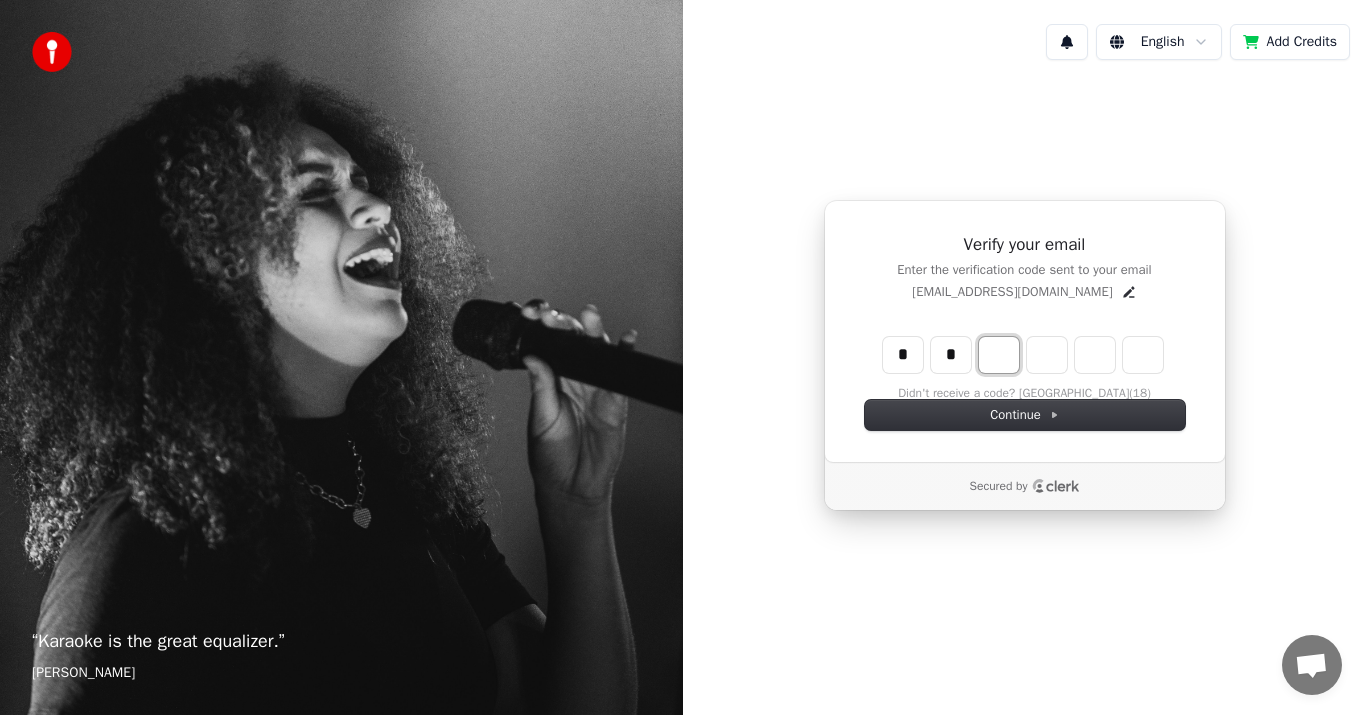 type on "**" 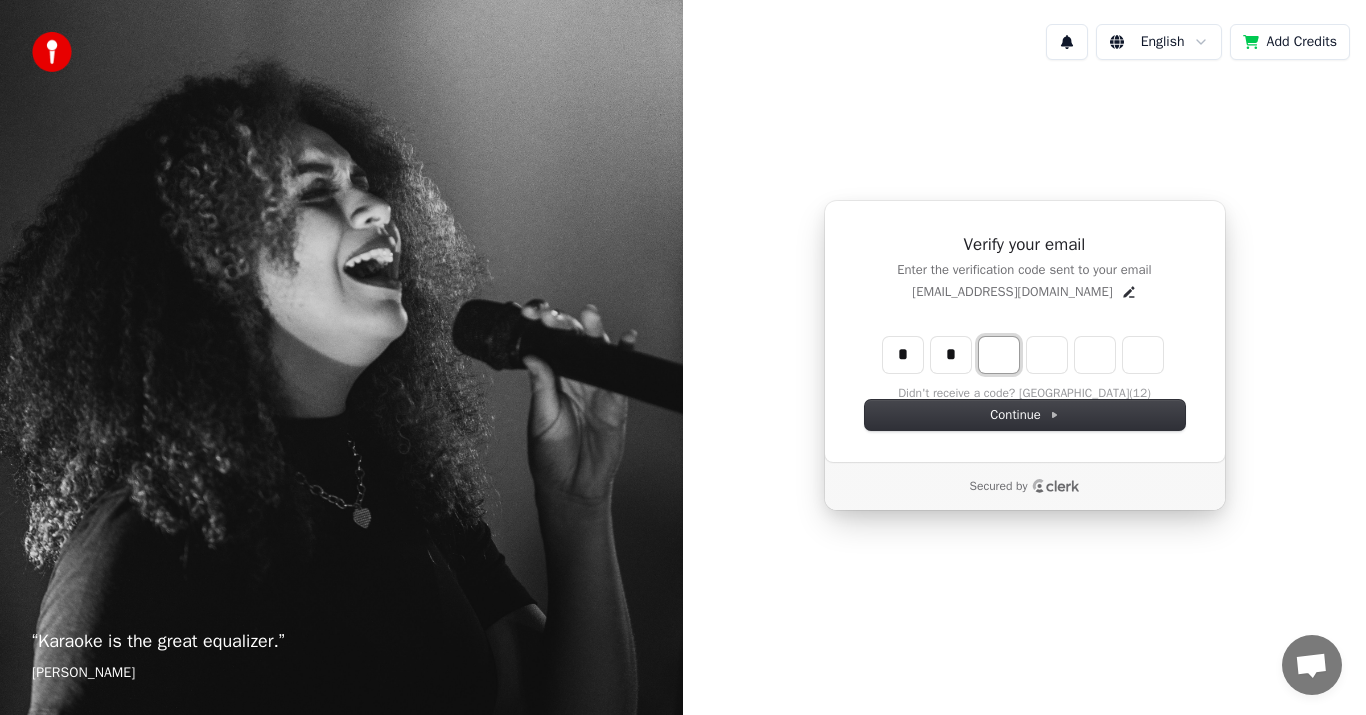 type on "*" 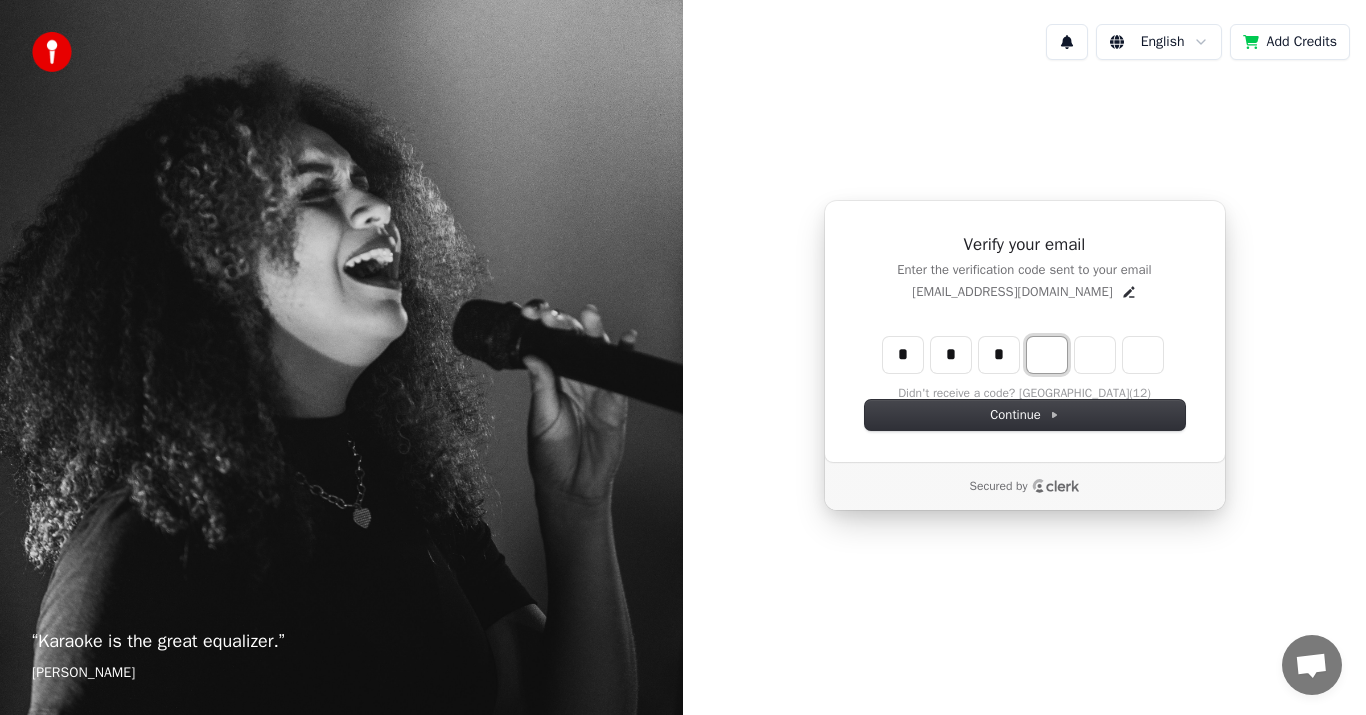 type on "***" 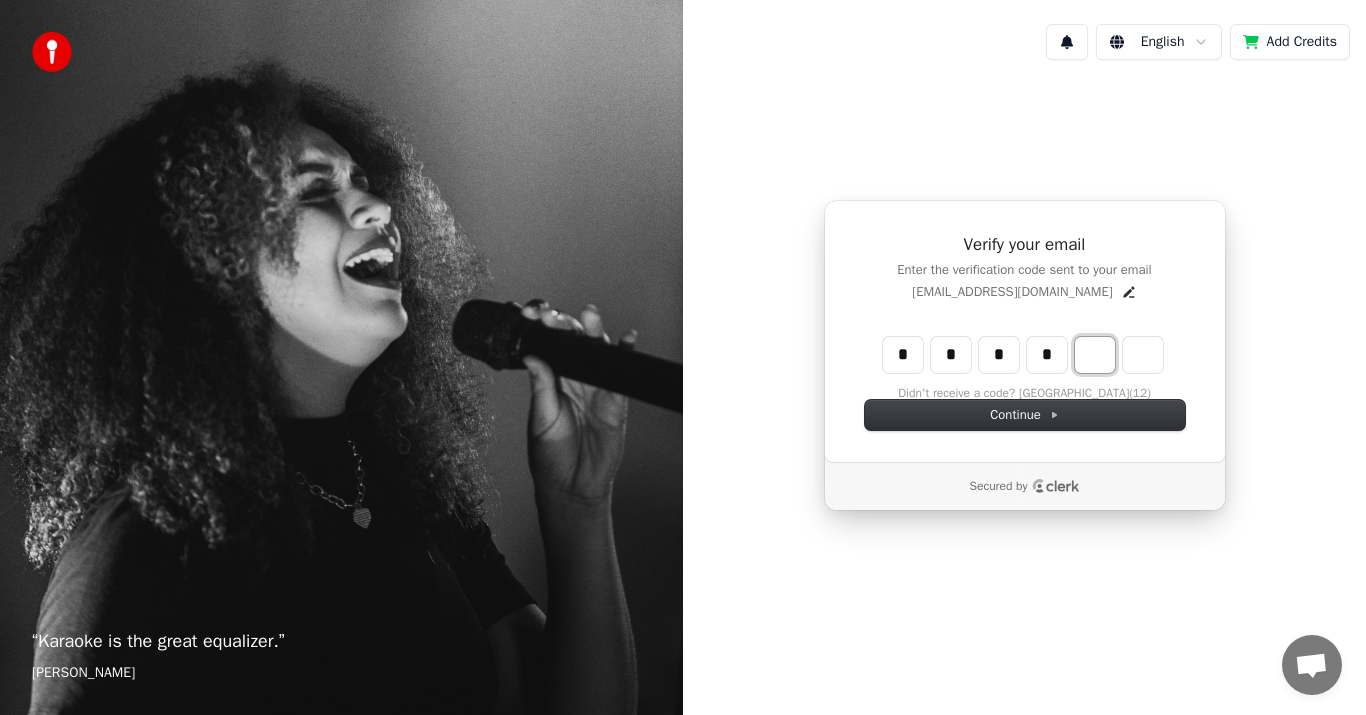 type on "****" 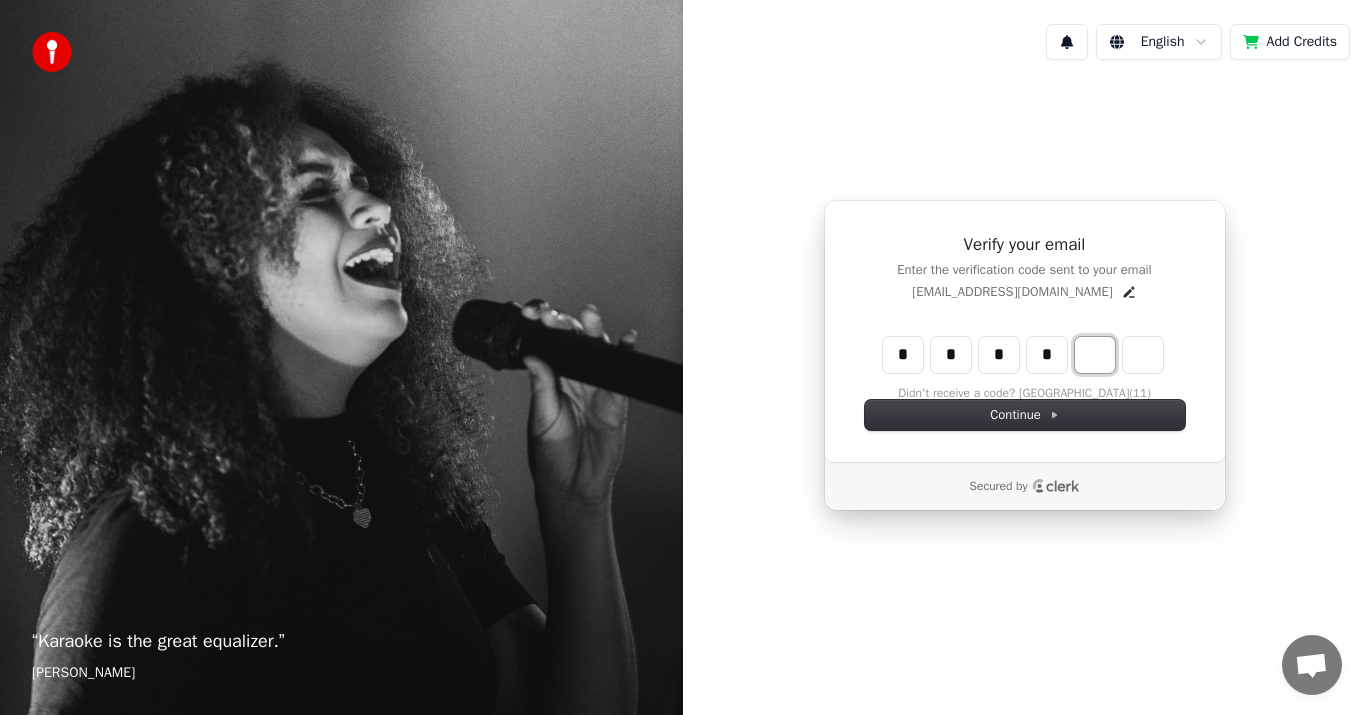 type on "*" 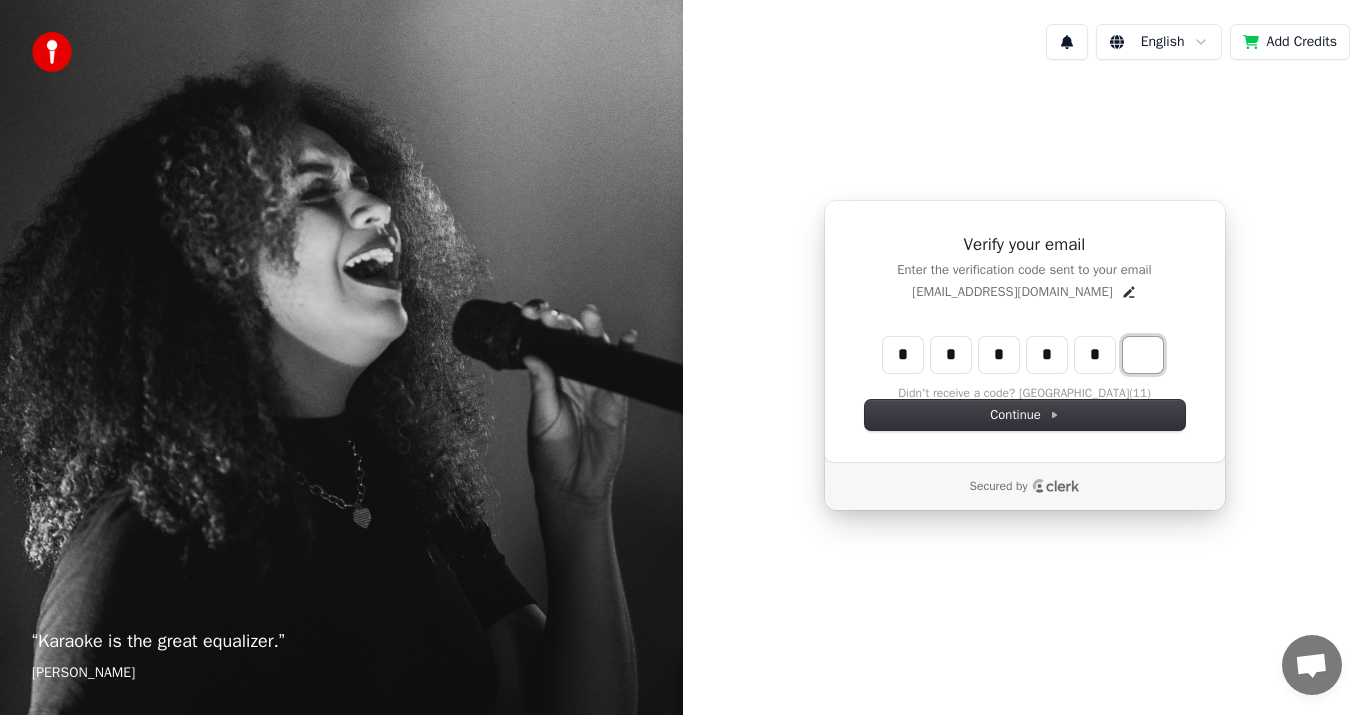 type on "******" 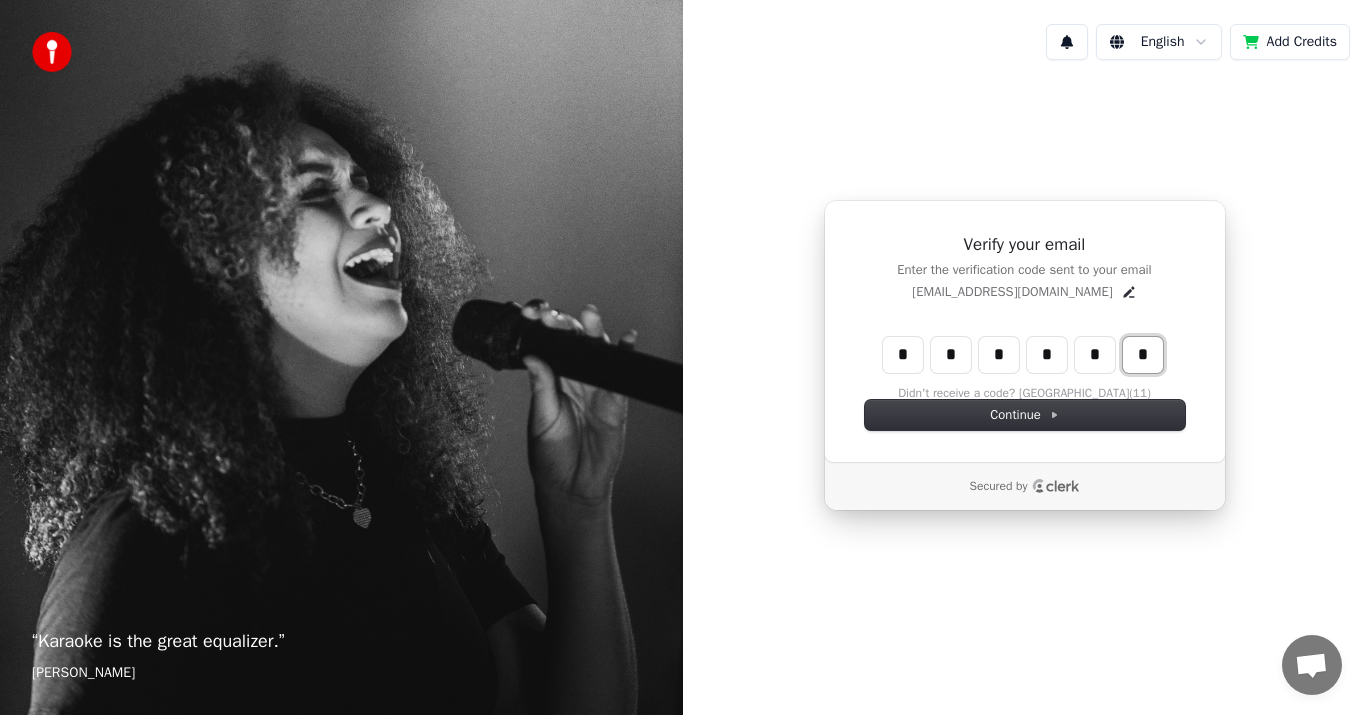 type on "*" 